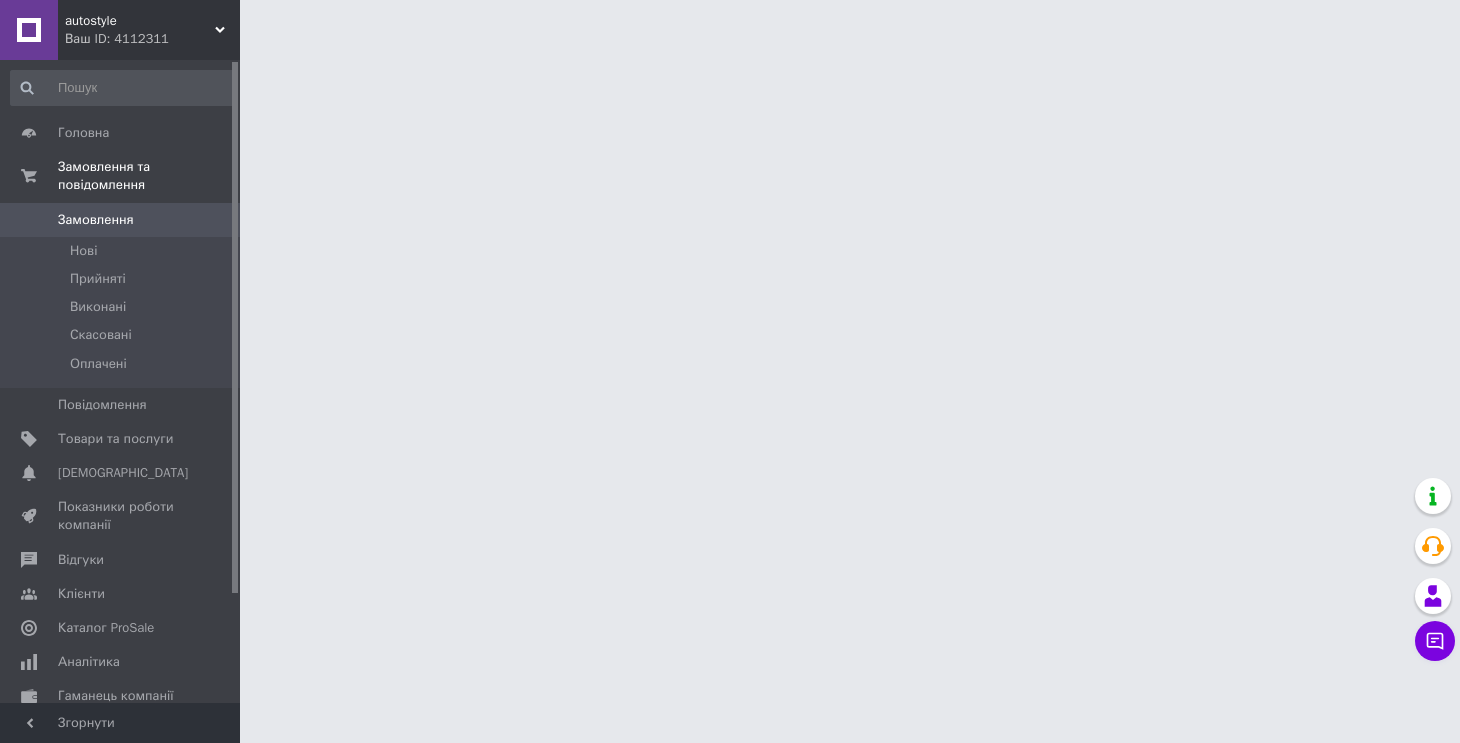 scroll, scrollTop: 0, scrollLeft: 0, axis: both 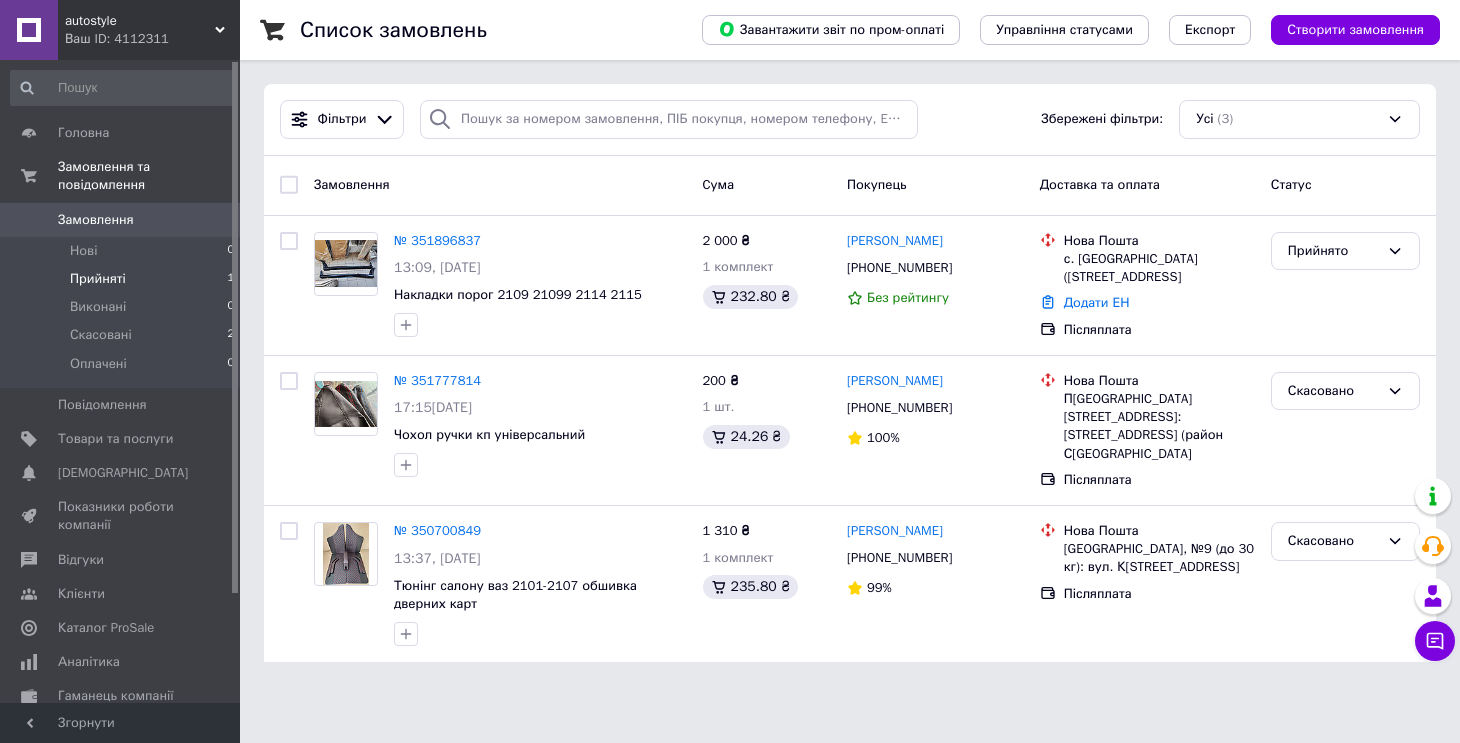 click on "Прийняті 1" at bounding box center [123, 279] 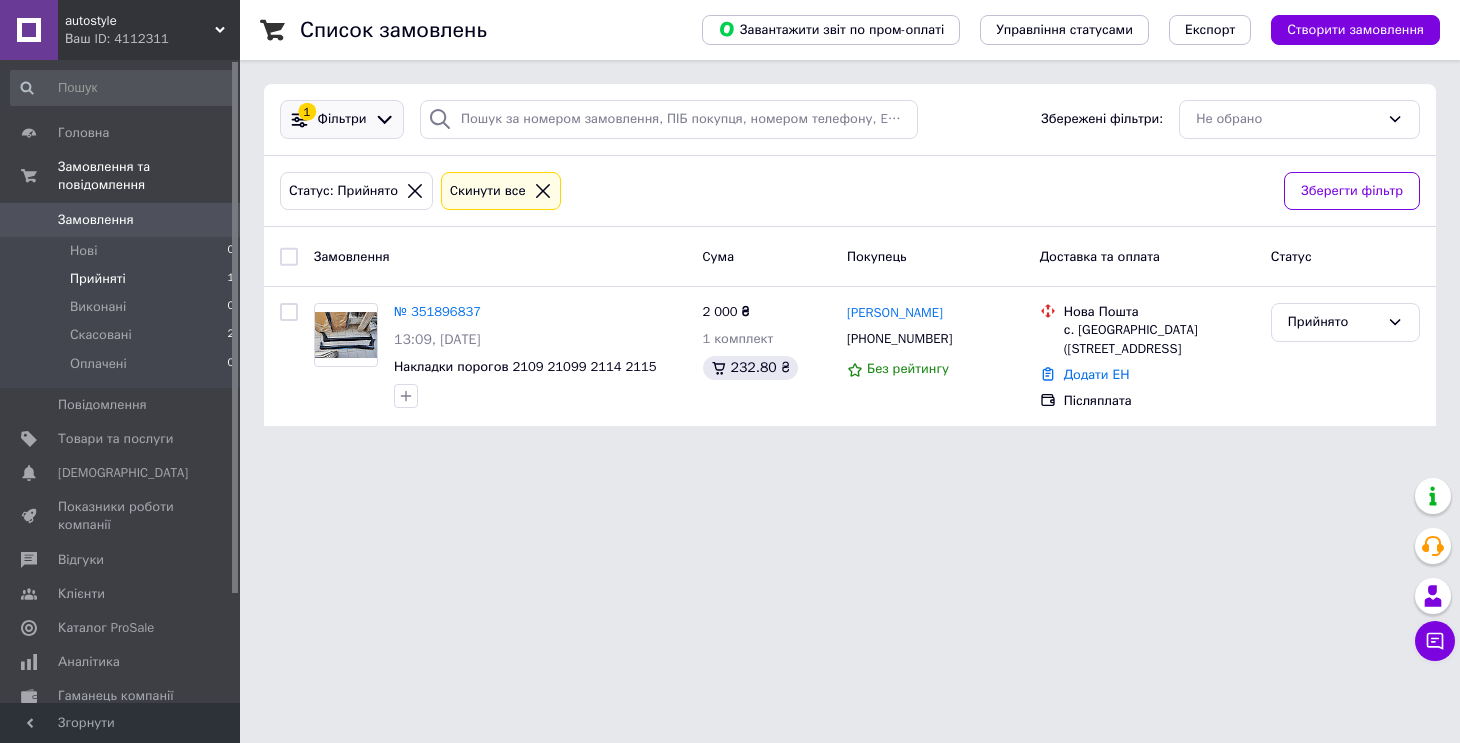 click on "Фільтри" at bounding box center (342, 119) 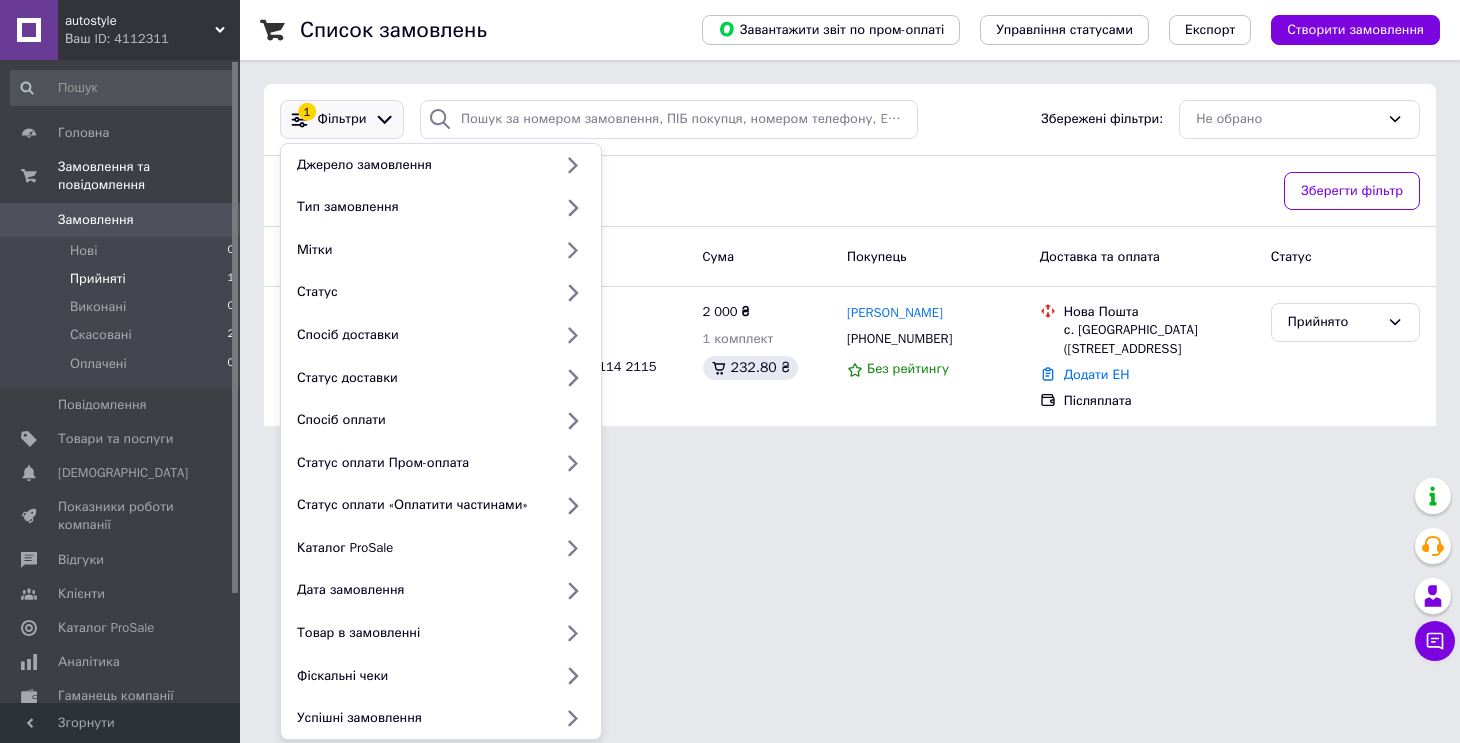 click on "1" at bounding box center (307, 112) 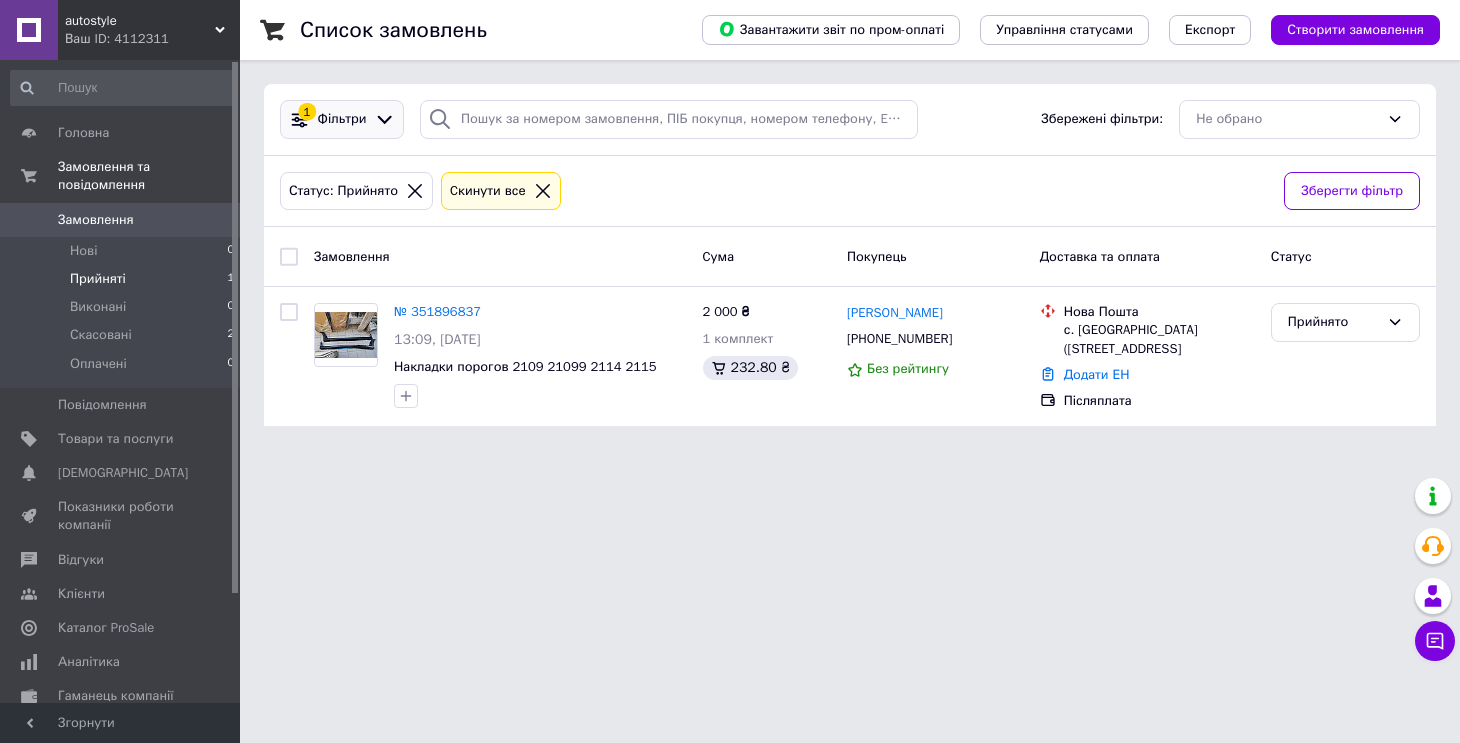 click 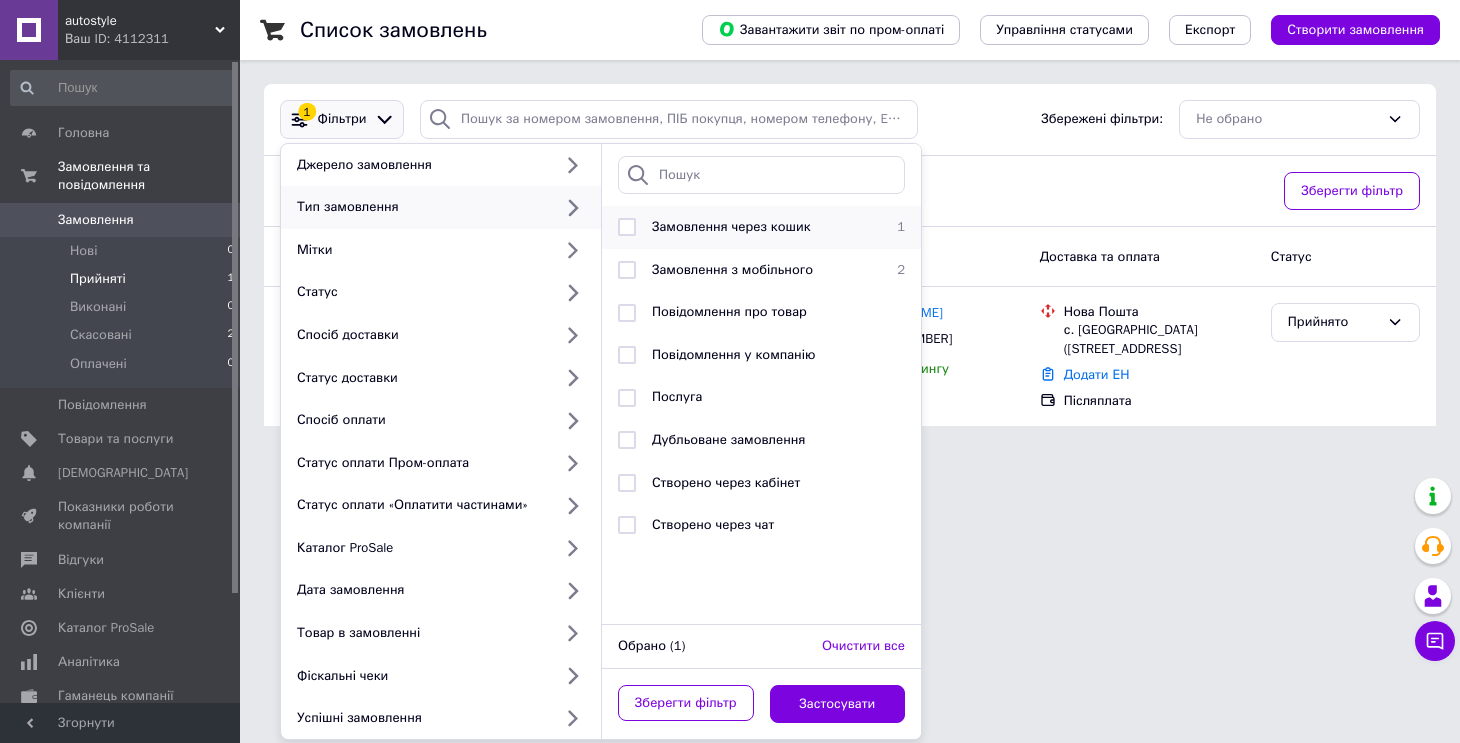 click on "Замовлення через кошик" at bounding box center [731, 226] 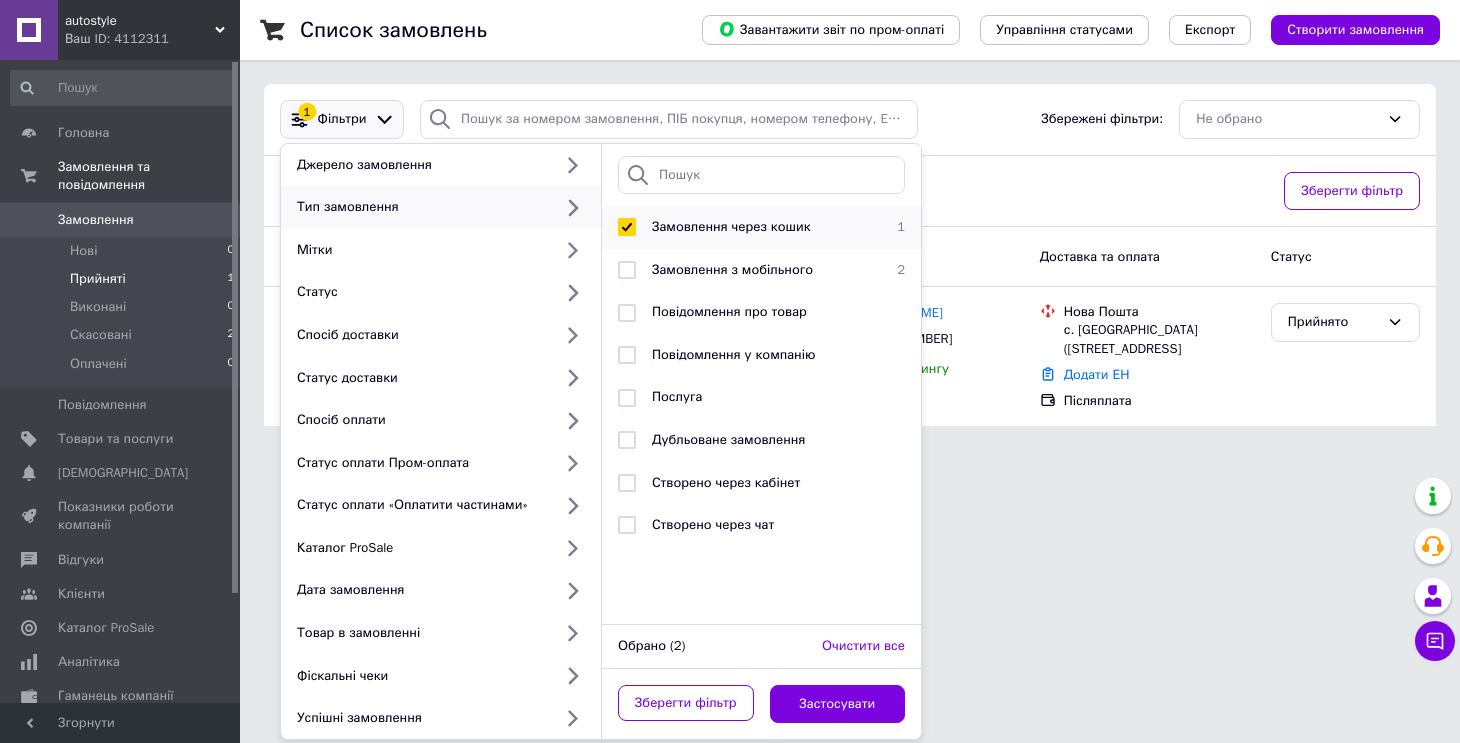 click on "Замовлення через кошик" at bounding box center [731, 226] 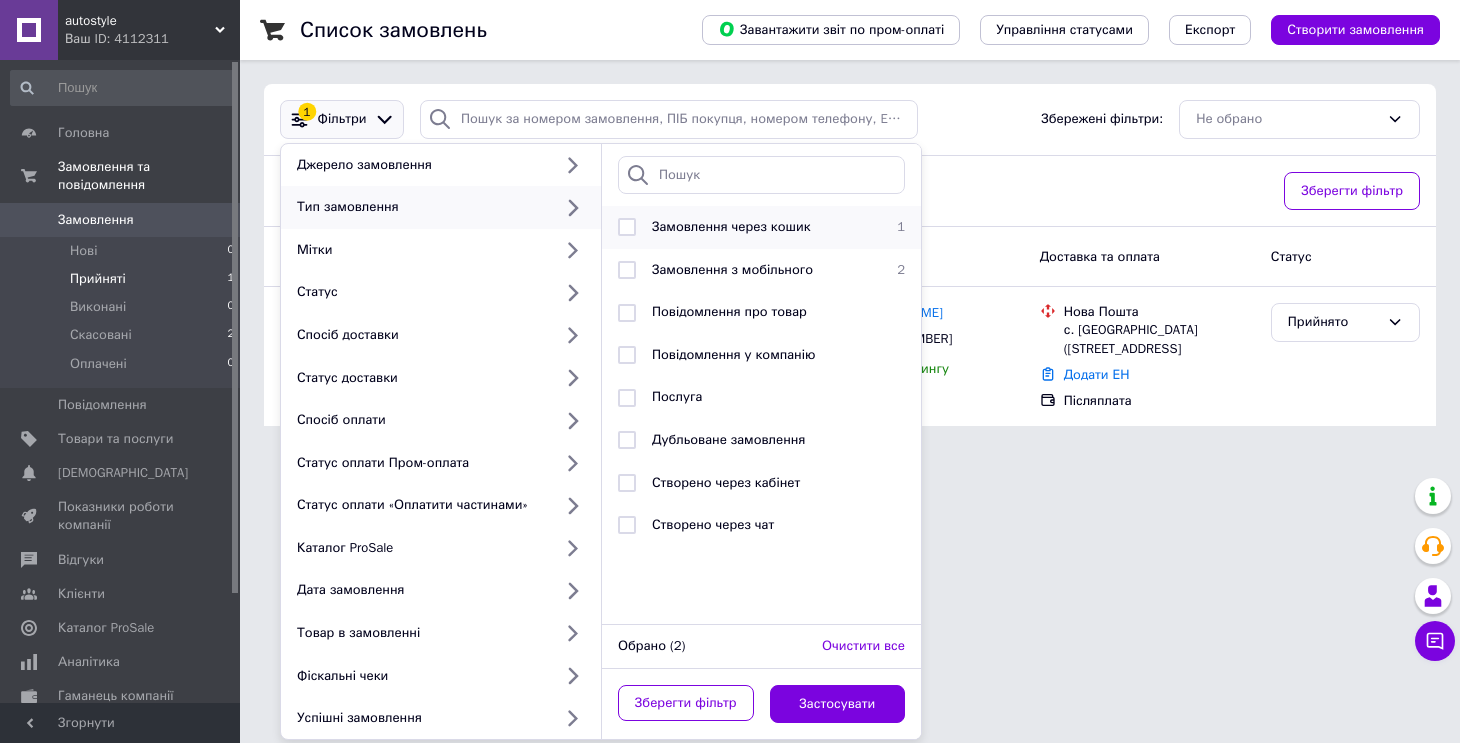 checkbox on "false" 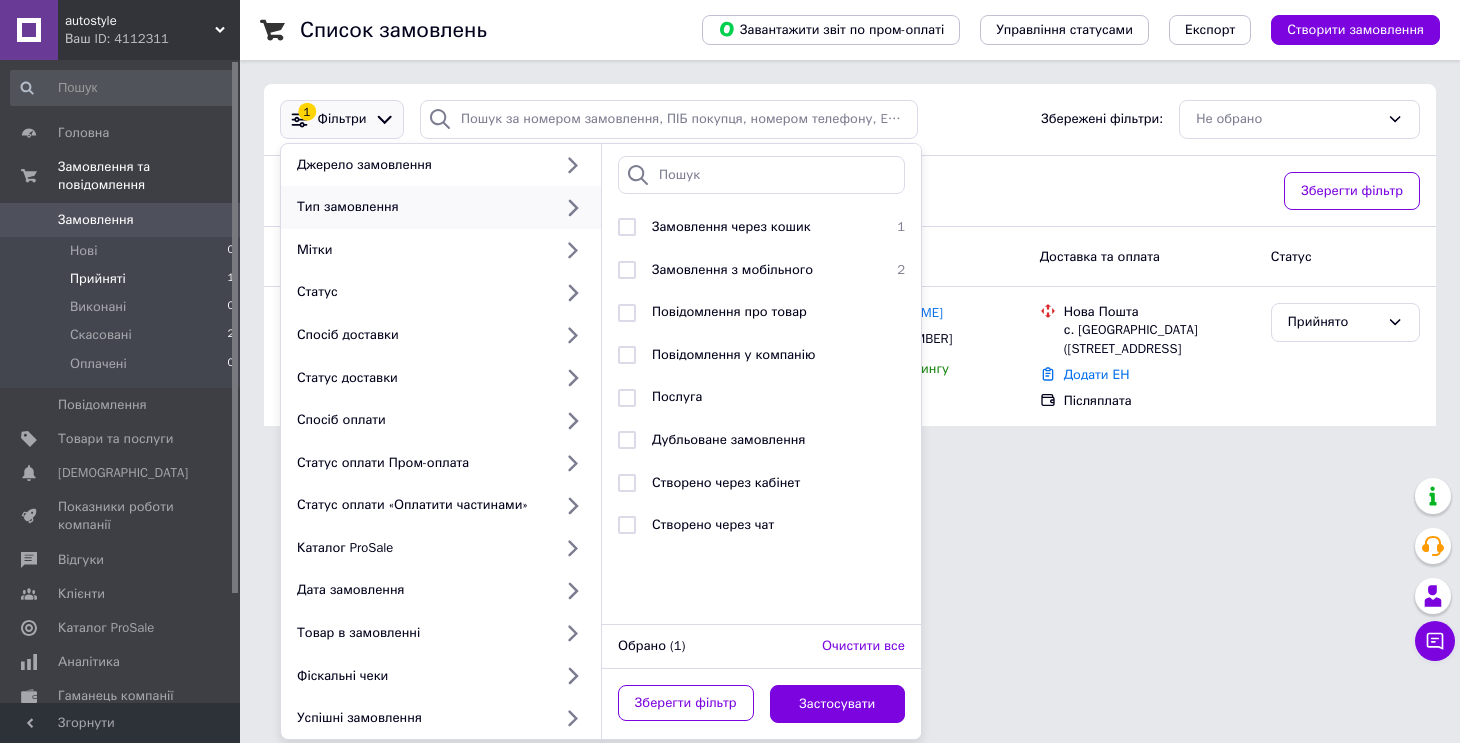 click on "autostyle Ваш ID: 4112311 Кабінет покупця Перевірити стан системи Сторінка на порталі Довідка Вийти Головна Замовлення та повідомлення Замовлення 0 Нові 0 Прийняті 1 Виконані 0 Скасовані 2 Оплачені 0 Повідомлення 0 Товари та послуги Сповіщення 0 0 Показники роботи компанії Відгуки Клієнти Каталог ProSale Аналітика Гаманець компанії [PERSON_NAME] Тарифи та рахунки Prom мікс 1 000 (13 місяців) Згорнути
Список замовлень   Завантажити звіт по пром-оплаті Управління статусами Експорт Створити замовлення 1 1 2" at bounding box center [730, 225] 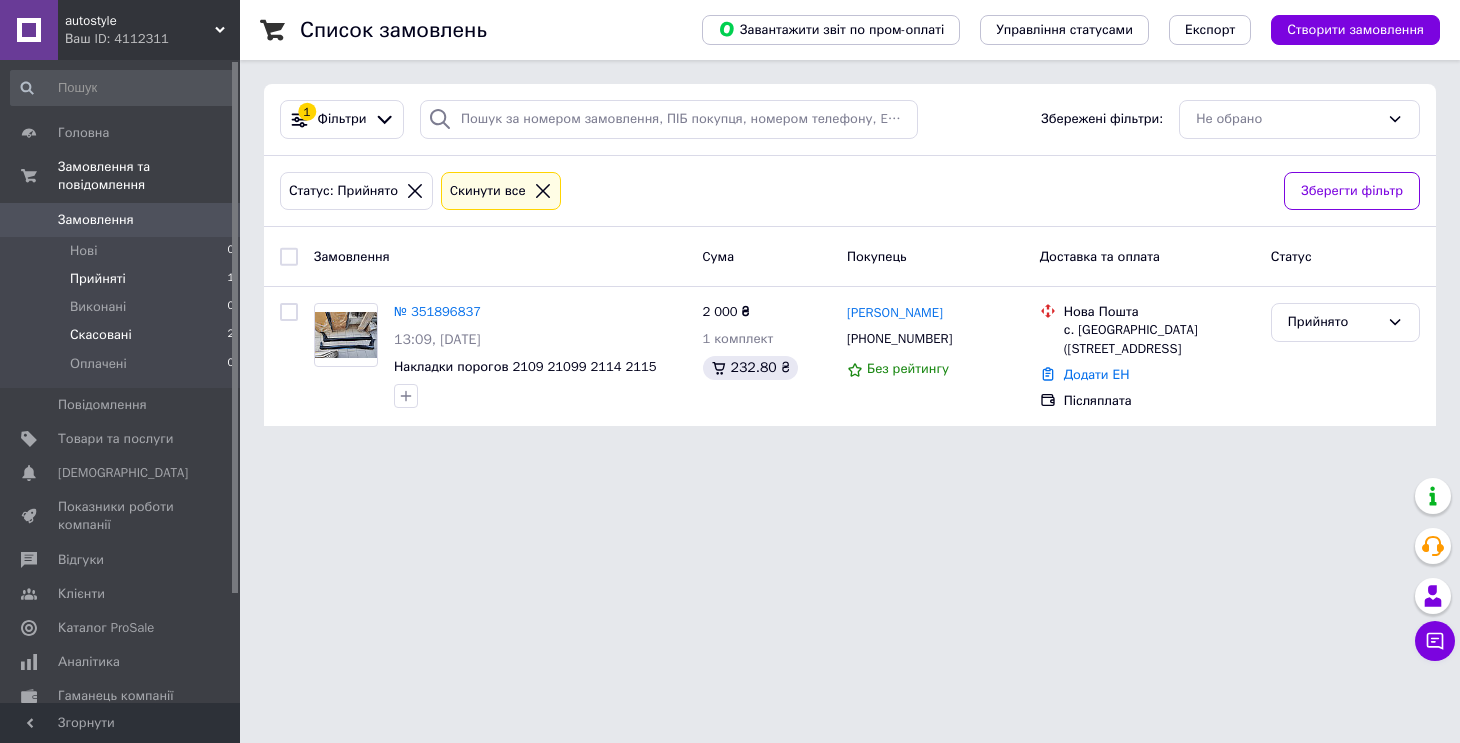click on "Скасовані" at bounding box center [101, 335] 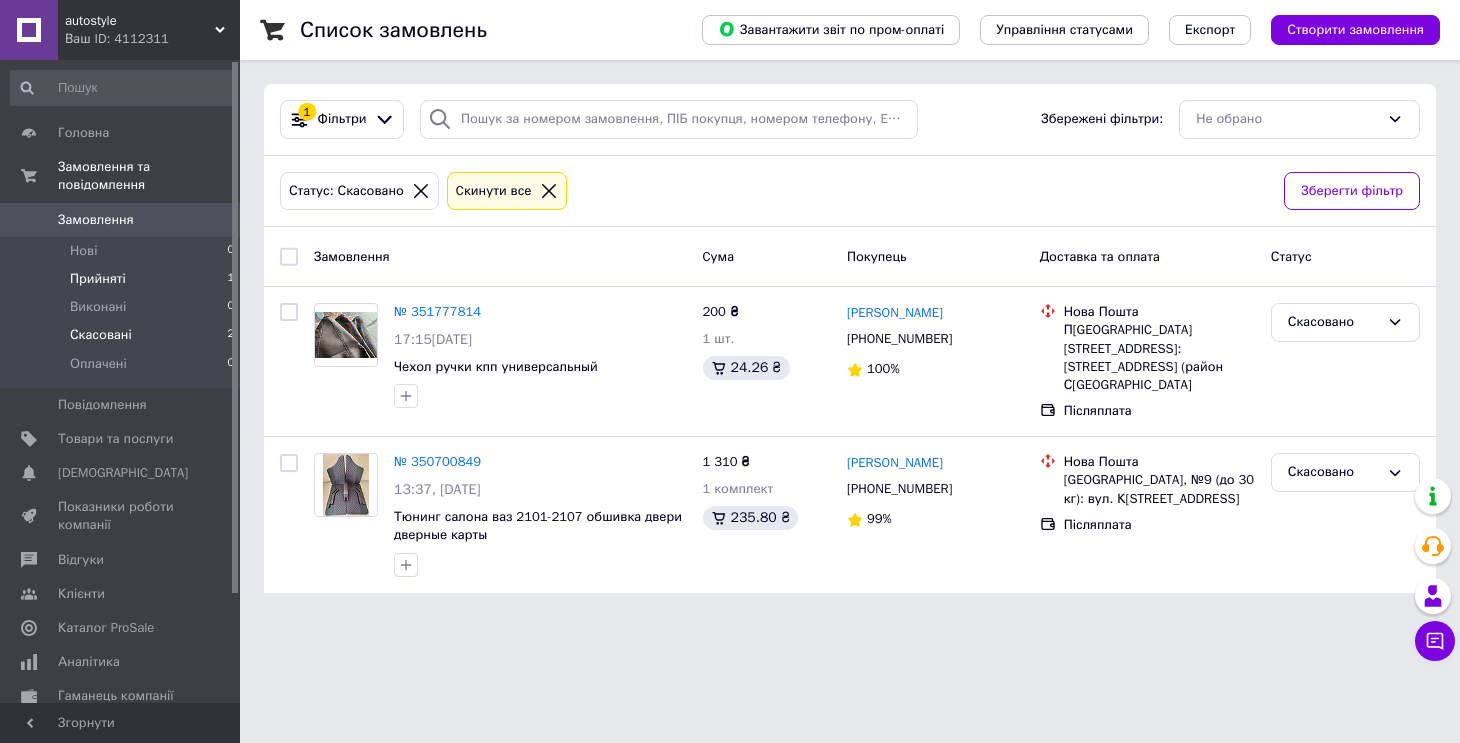 click on "Прийняті" at bounding box center (98, 279) 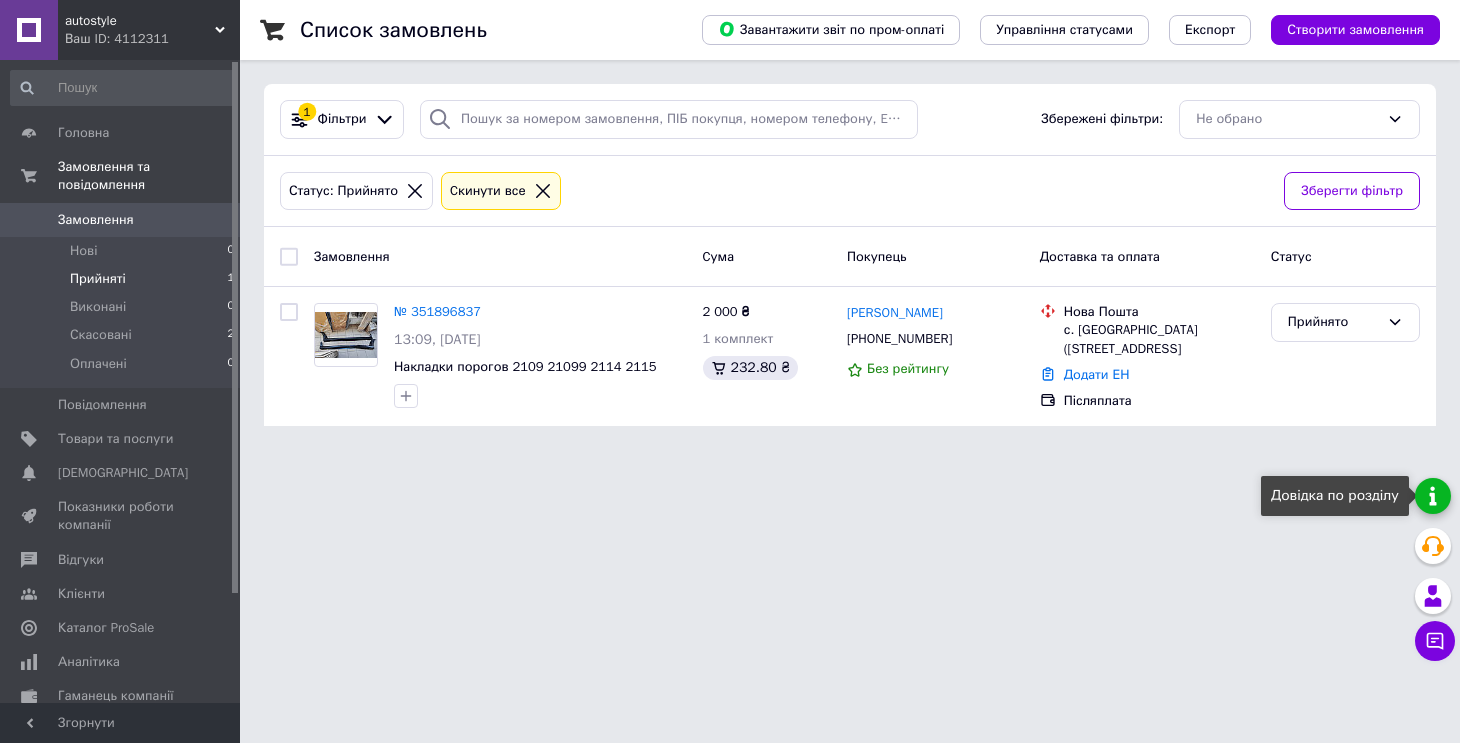 click at bounding box center (1433, 496) 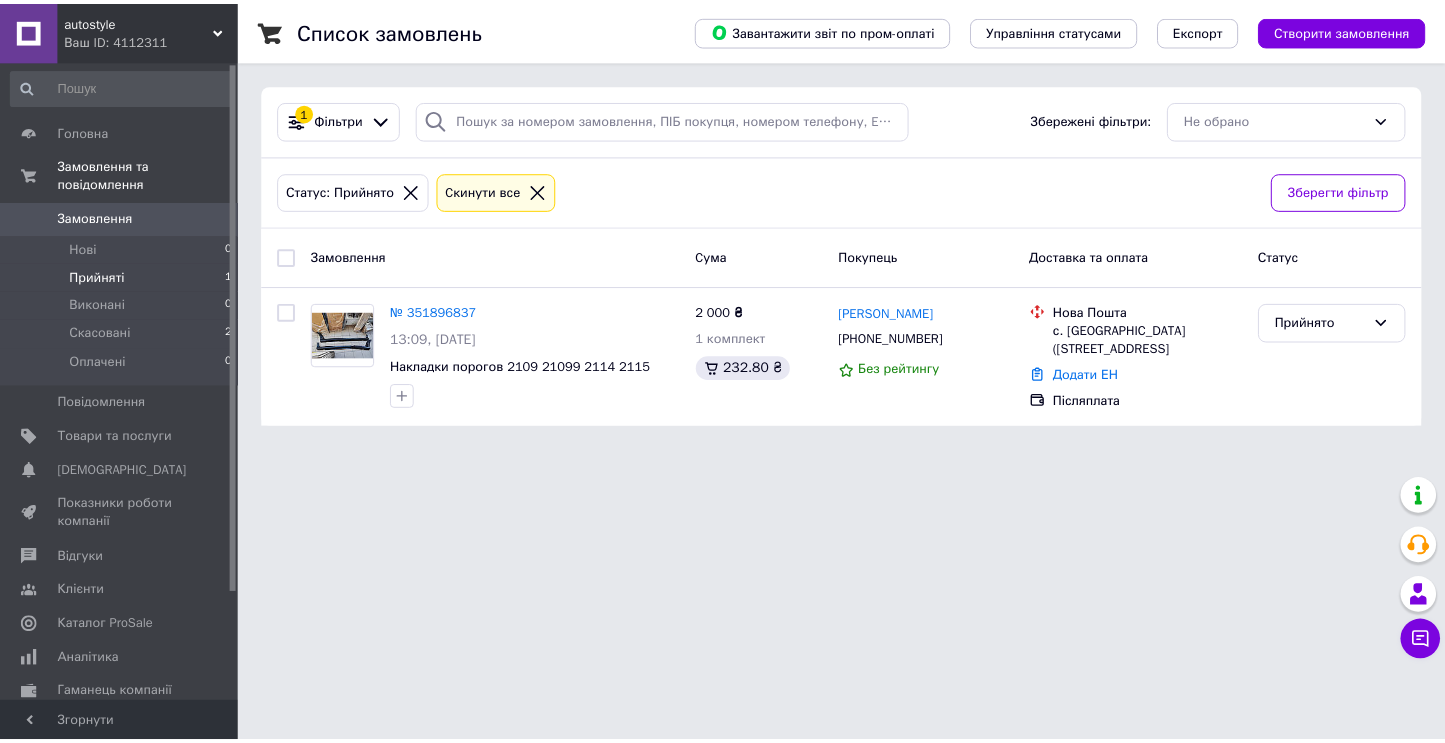 scroll, scrollTop: 0, scrollLeft: 0, axis: both 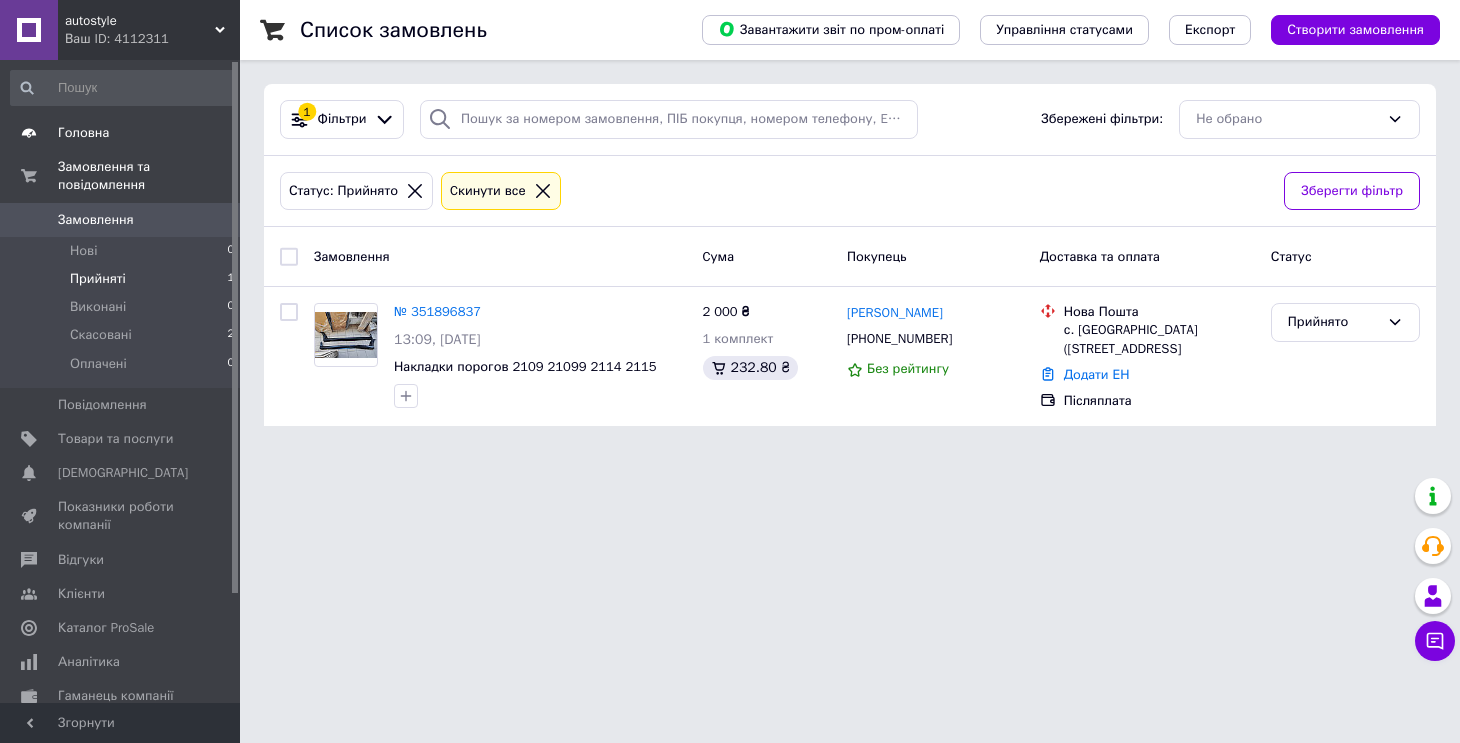 click on "Головна" at bounding box center (83, 133) 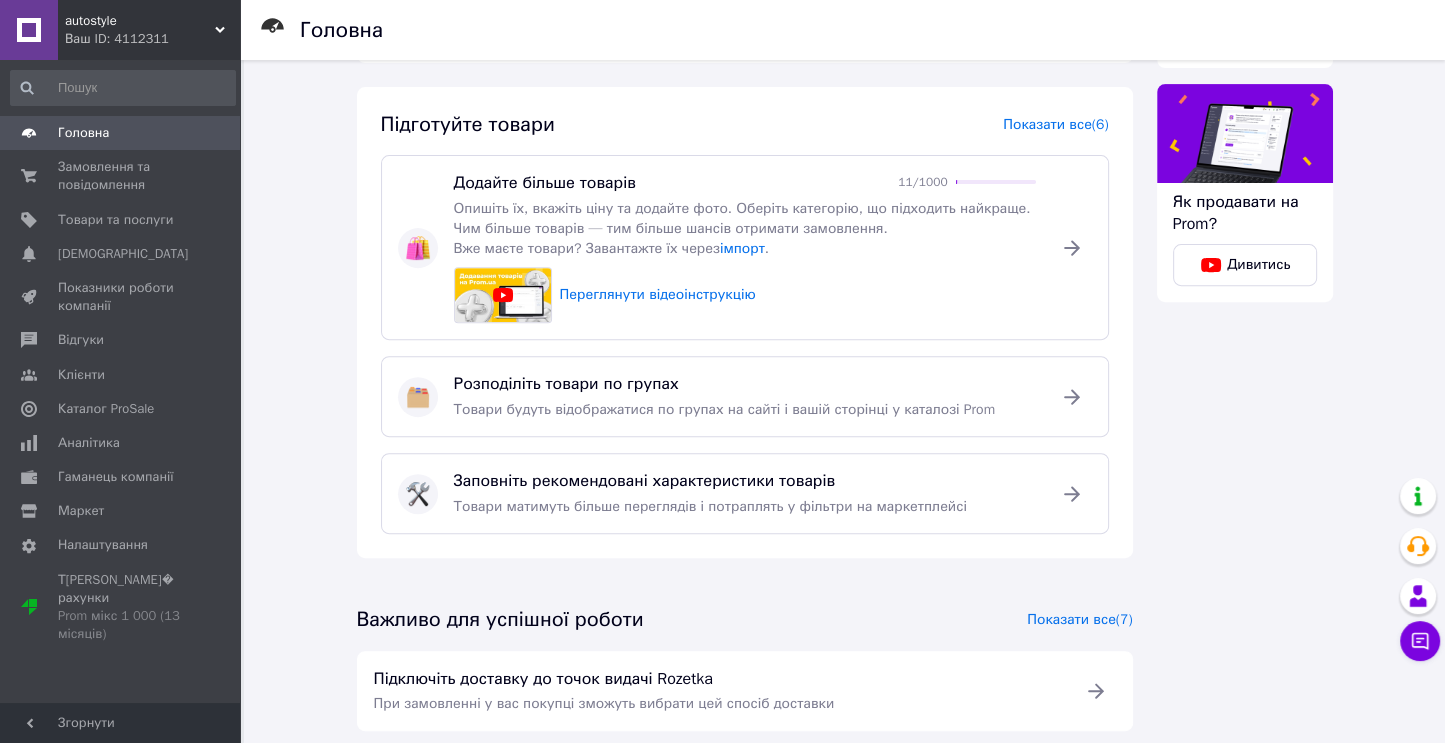 scroll, scrollTop: 700, scrollLeft: 0, axis: vertical 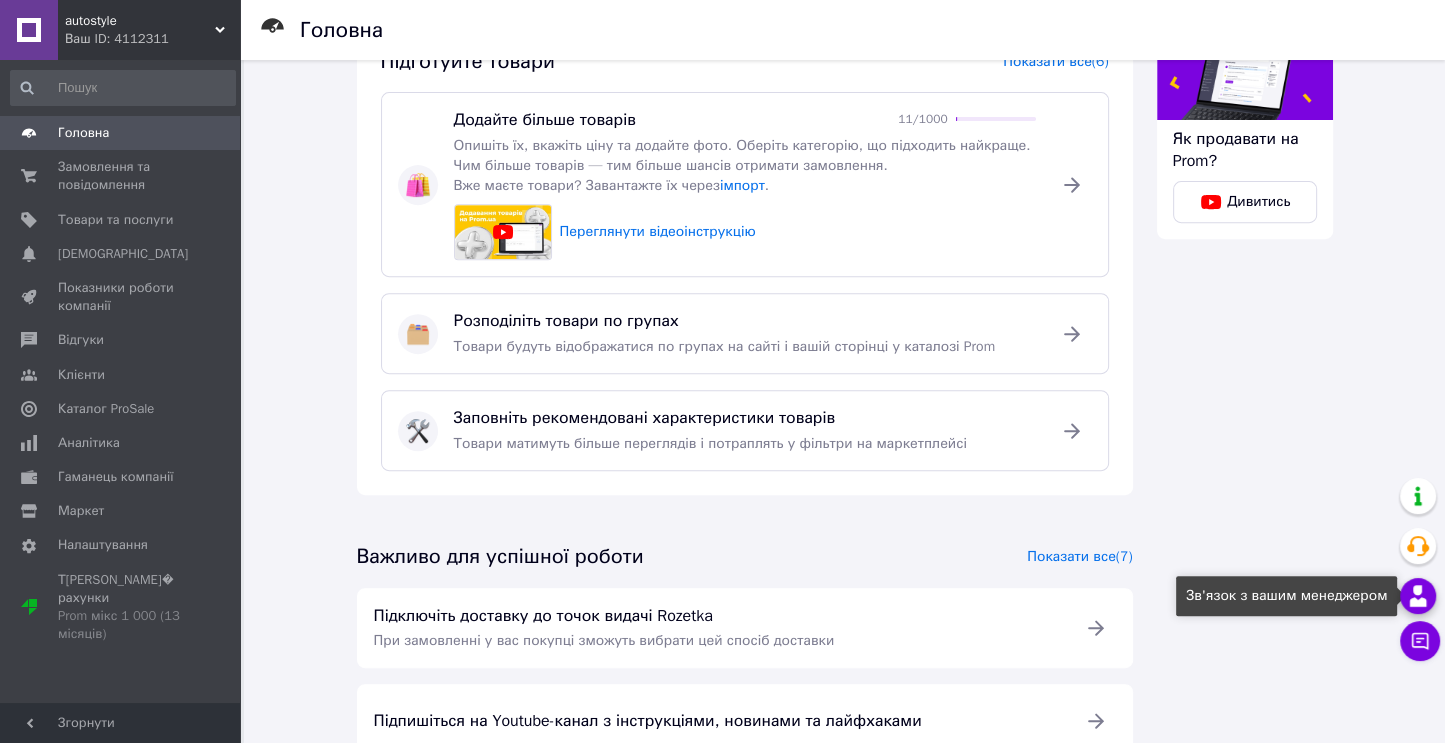 click 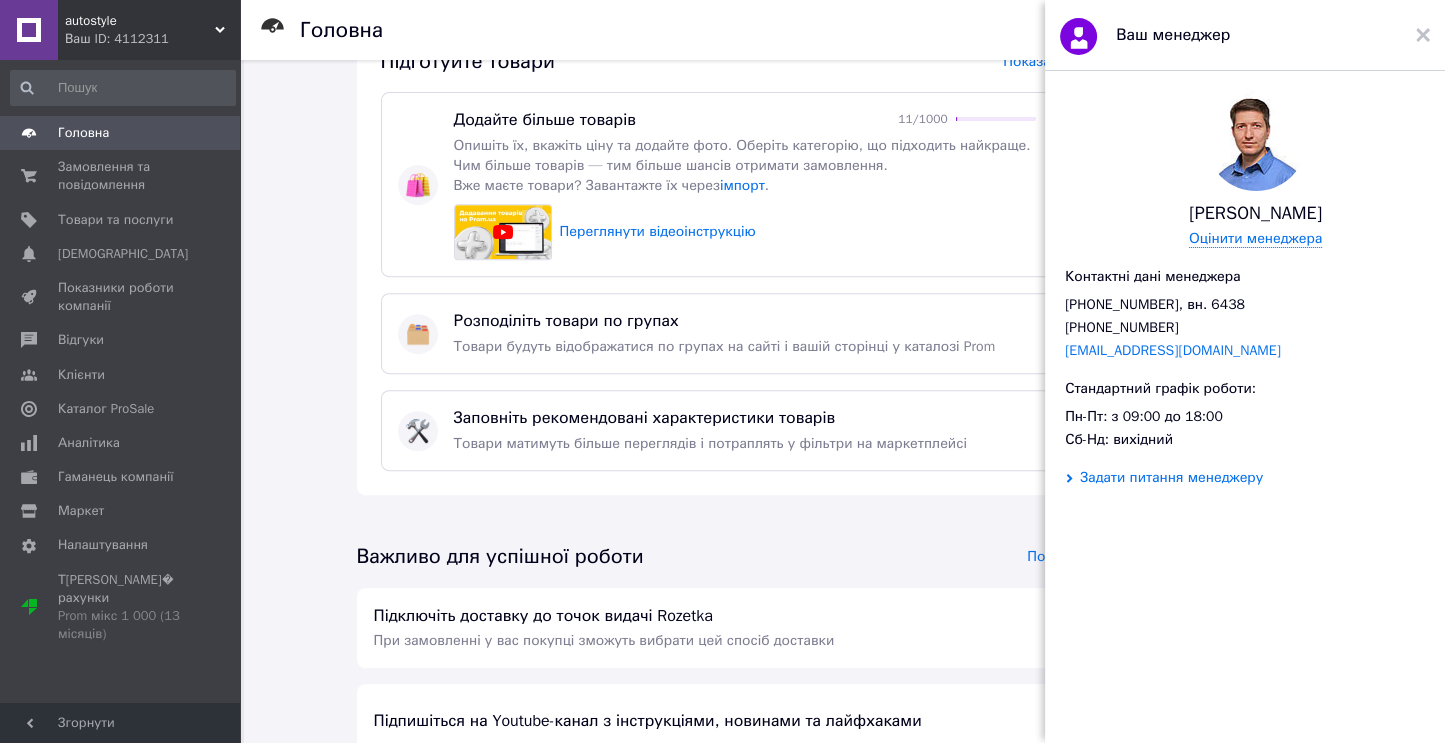 click on "Задати питання менеджеру" at bounding box center [1171, 478] 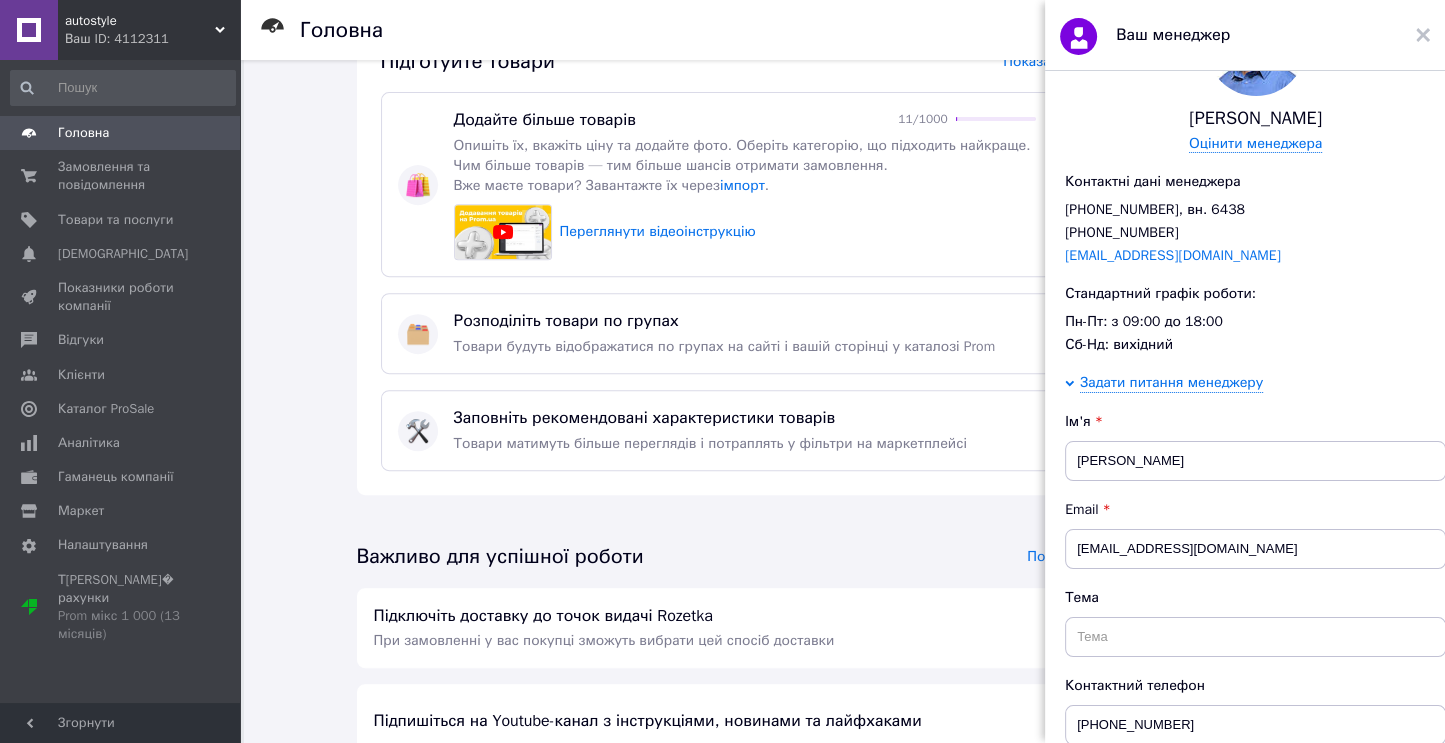scroll, scrollTop: 300, scrollLeft: 0, axis: vertical 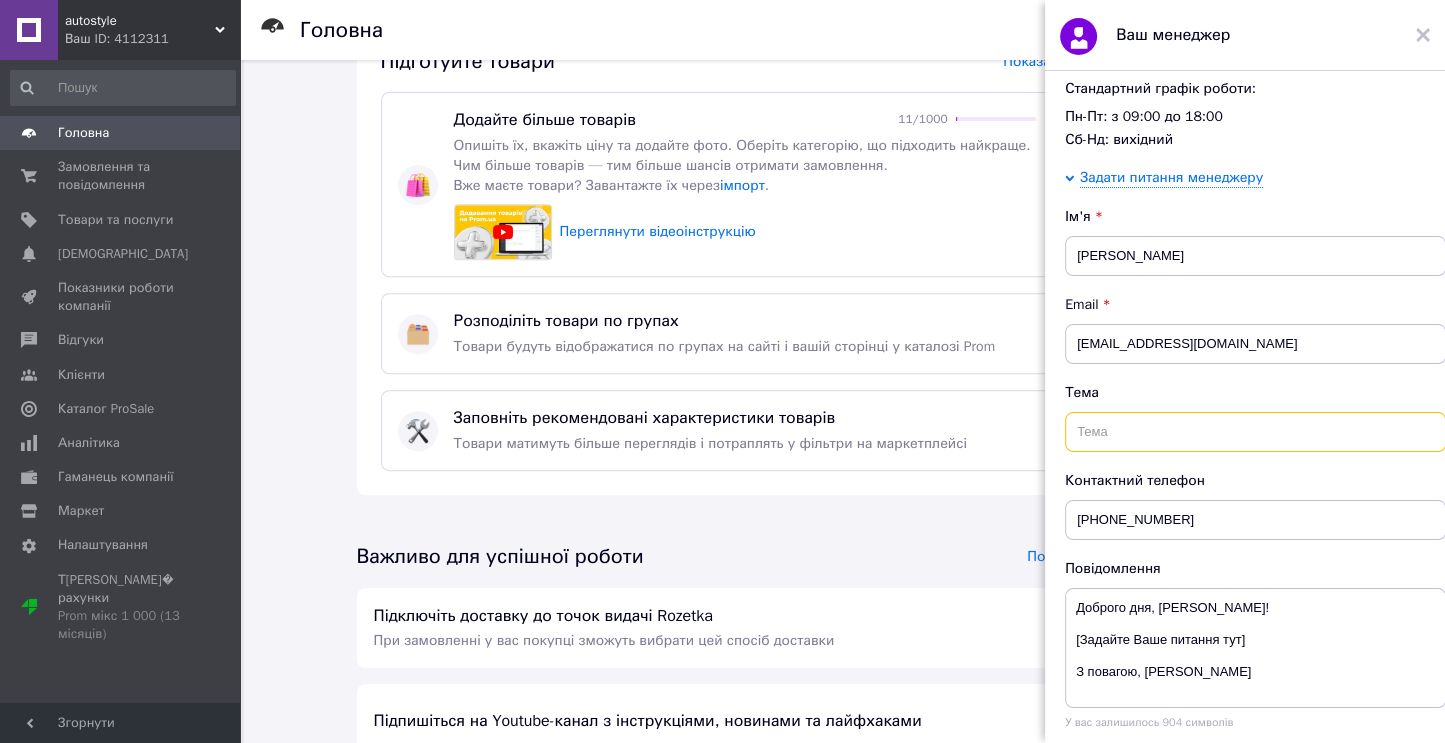 click at bounding box center [1255, 432] 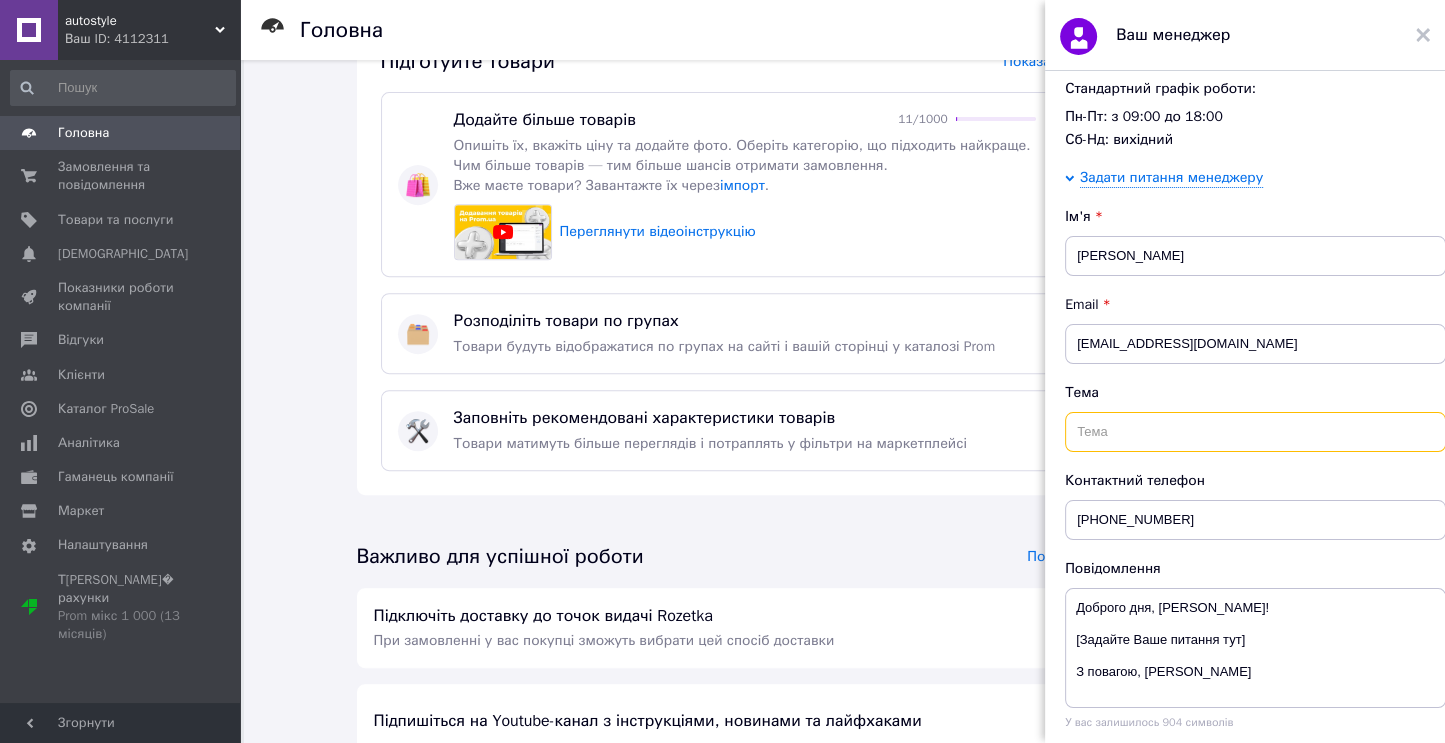 scroll, scrollTop: 411, scrollLeft: 0, axis: vertical 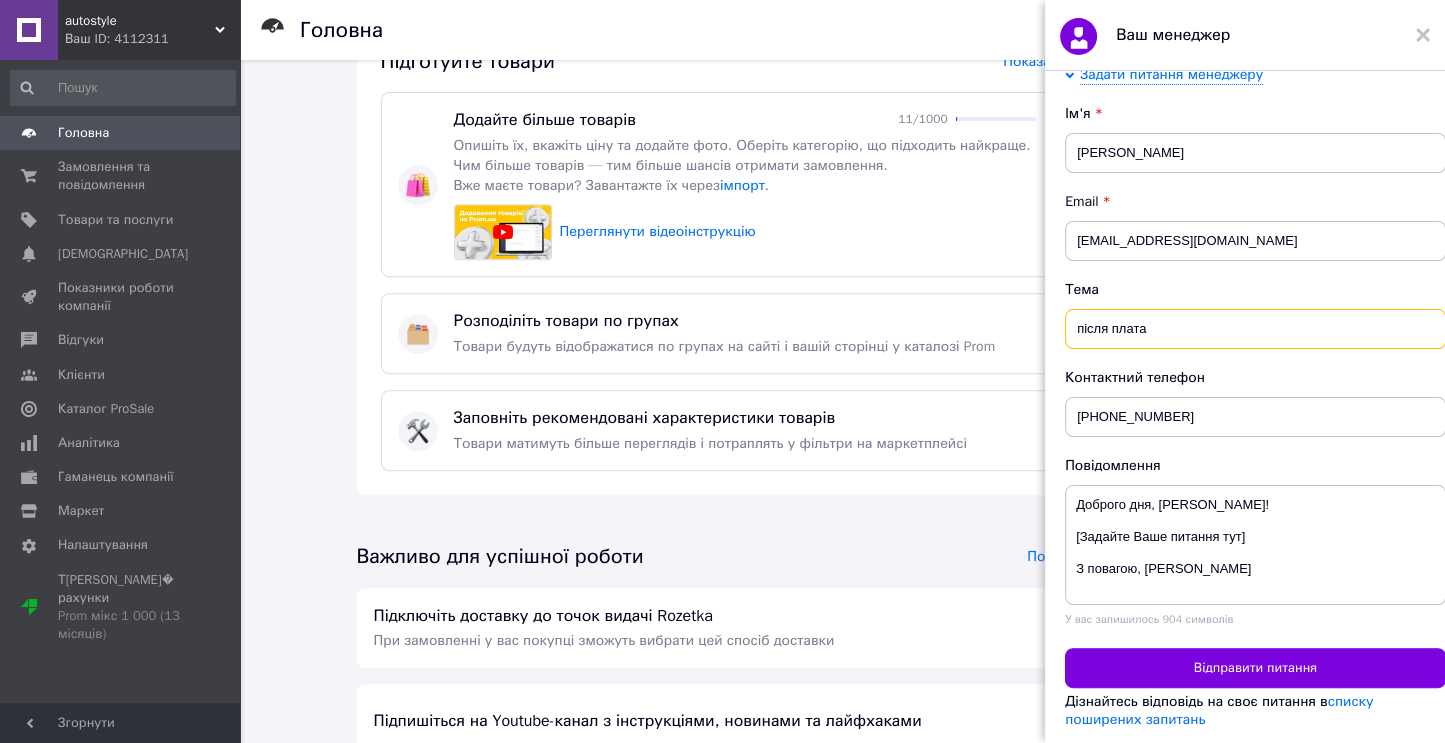 type on "після плата" 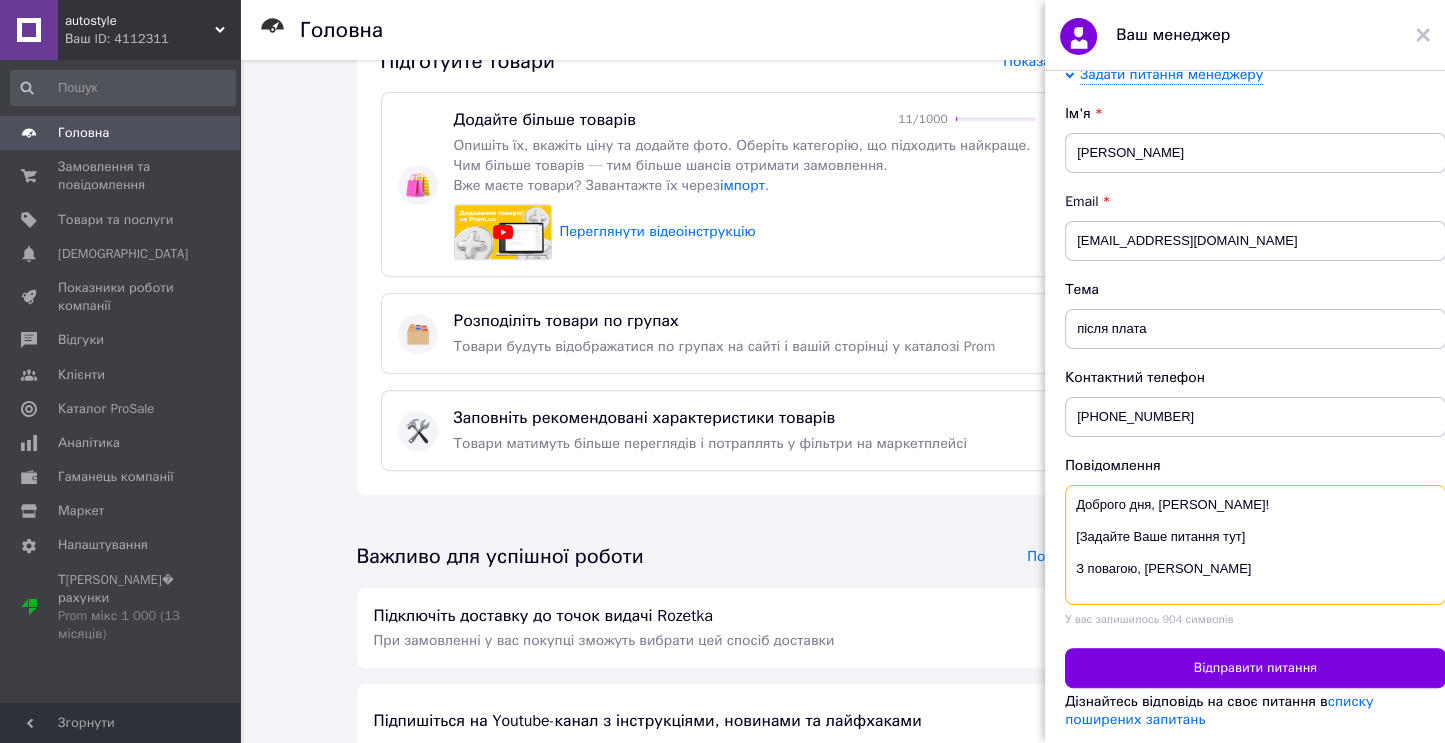 click on "Доброго дня, [PERSON_NAME]!
[Задайте Ваше питання тут]
З повагою, [PERSON_NAME]" at bounding box center [1255, 545] 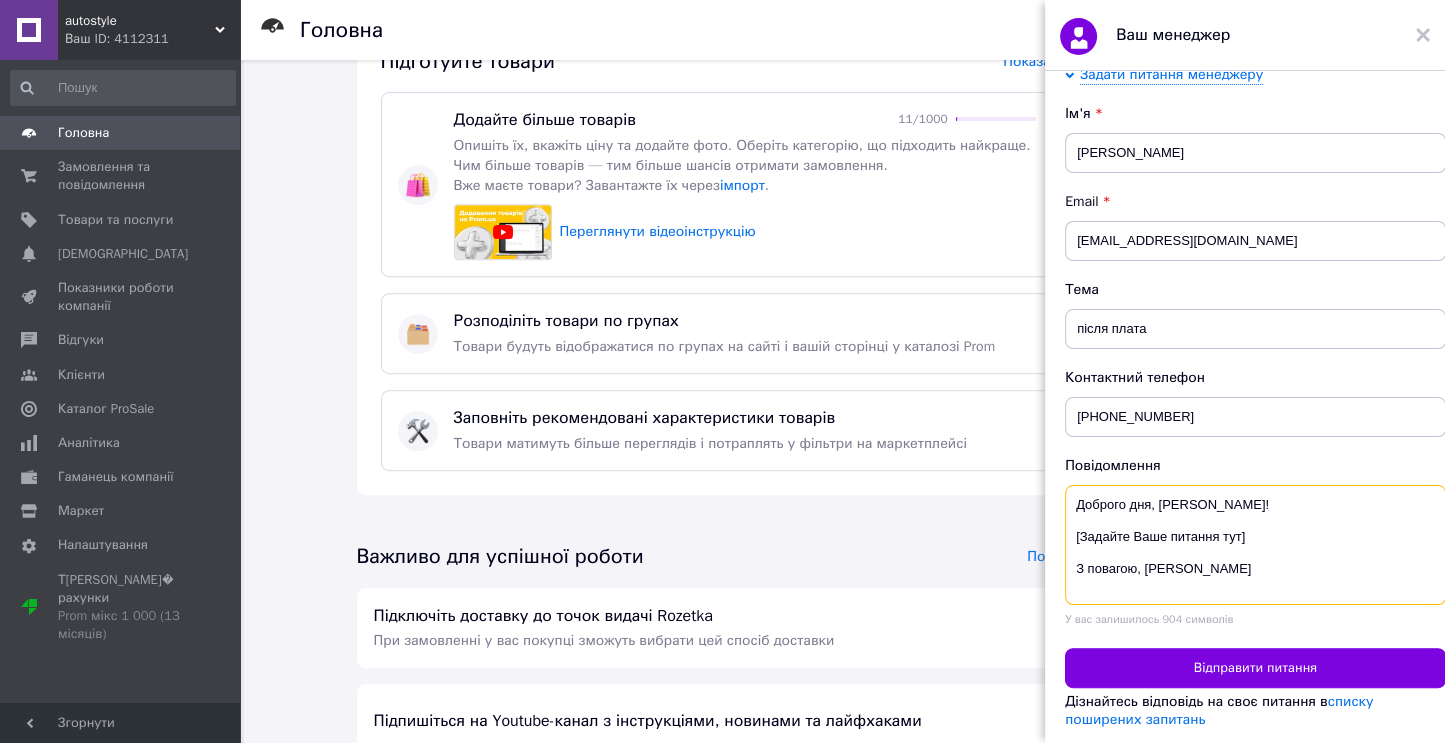 click on "Доброго дня, [PERSON_NAME]!
[Задайте Ваше питання тут]
З повагою, [PERSON_NAME]" at bounding box center [1255, 545] 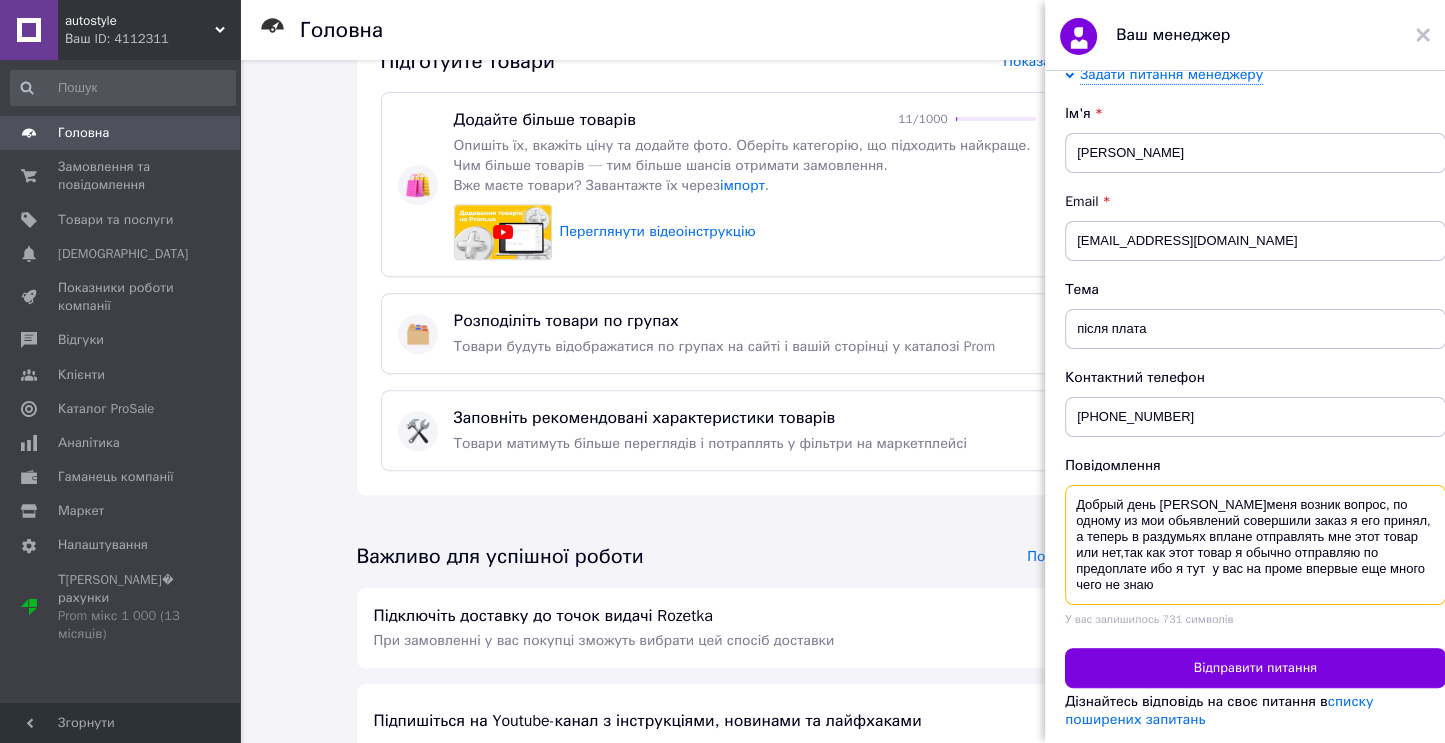 scroll, scrollTop: 4, scrollLeft: 0, axis: vertical 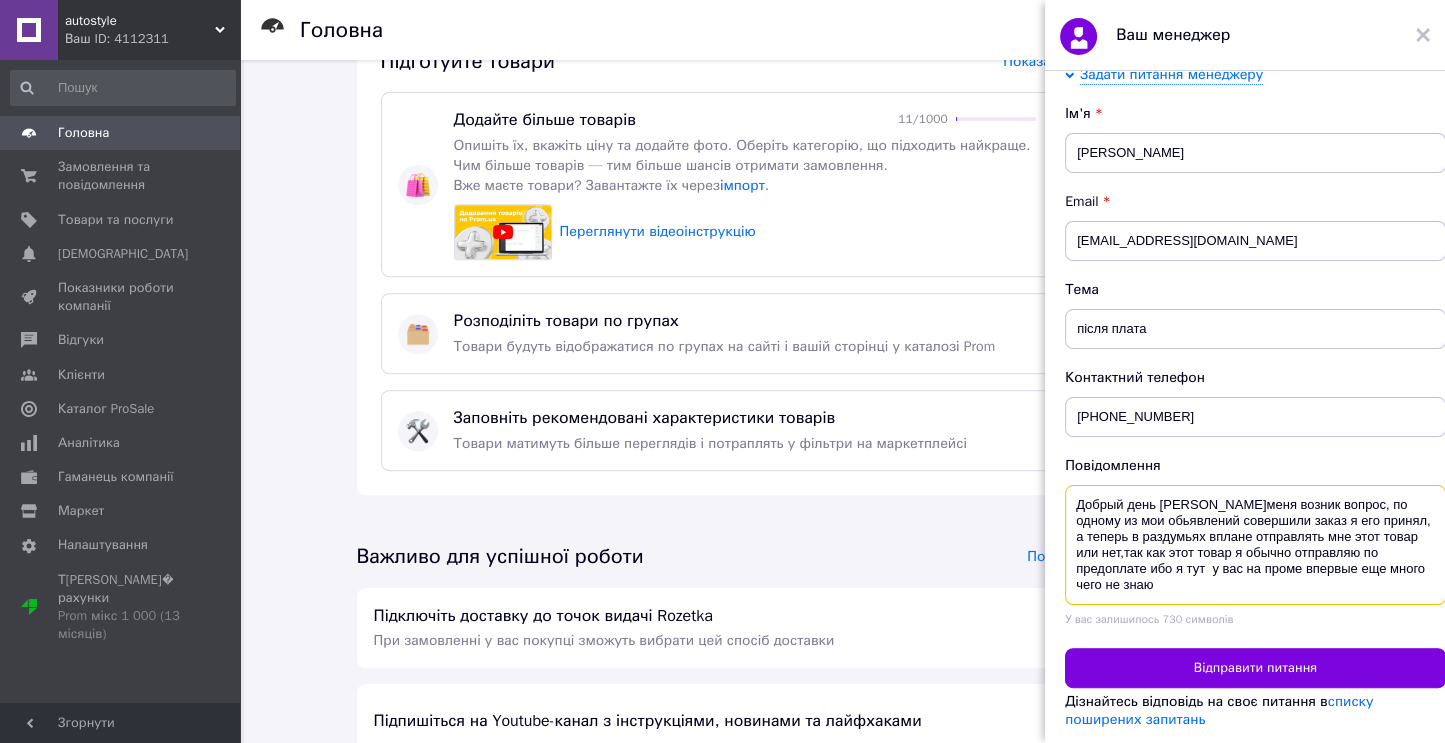 click on "Добрый день [PERSON_NAME]меня возник вопрос, по одному из мои обьявлений совершили заказ я его принял, а теперь в раздумьях вплане отправлять мне этот товар или нет,так как этот товар я обычно отправляю по предоплате ибо я тут  у вас на проме впервые еще много чего не знаю" at bounding box center [1255, 545] 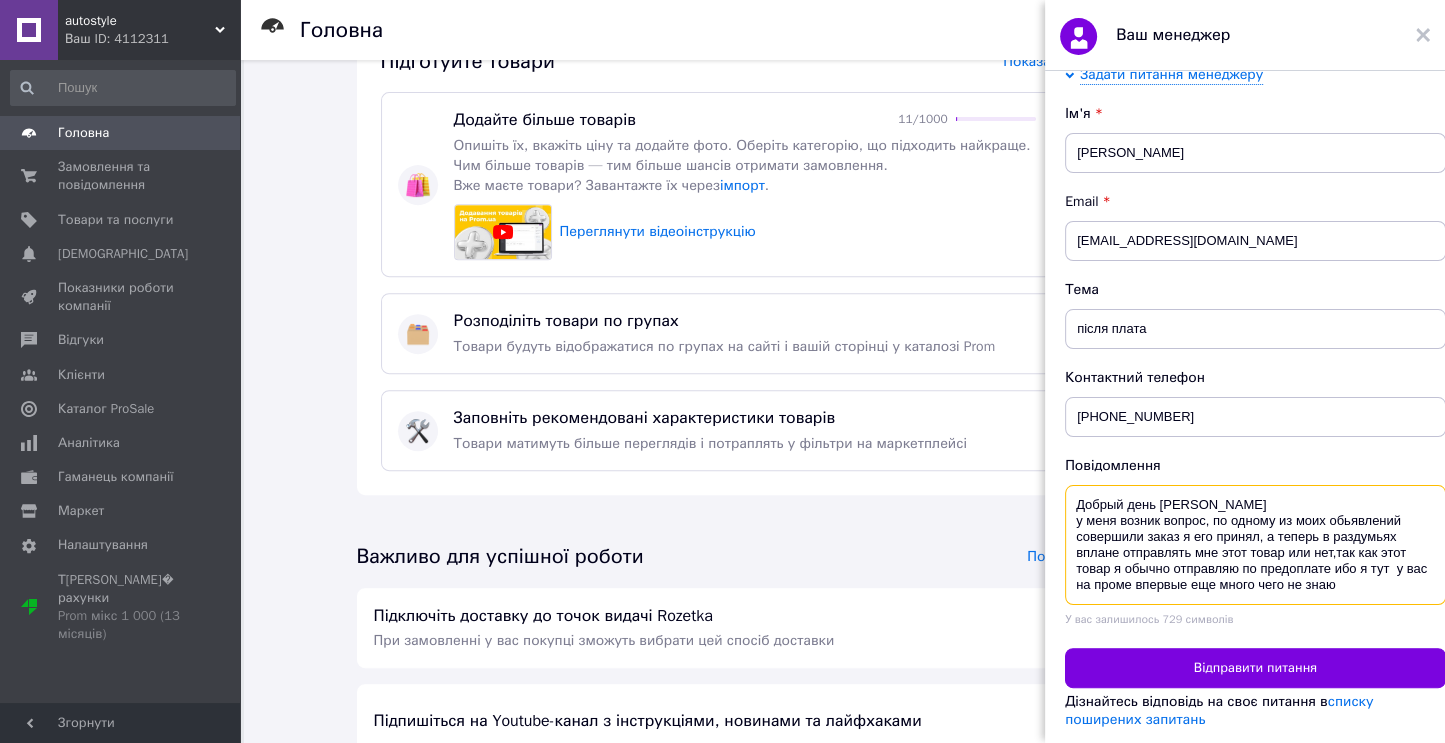click on "Добрый день [PERSON_NAME]
у меня возник вопрос, по одному из моих обьявлений совершили заказ я его принял, а теперь в раздумьях вплане отправлять мне этот товар или нет,так как этот товар я обычно отправляю по предоплате ибо я тут  у вас на проме впервые еще много чего не знаю" at bounding box center [1255, 545] 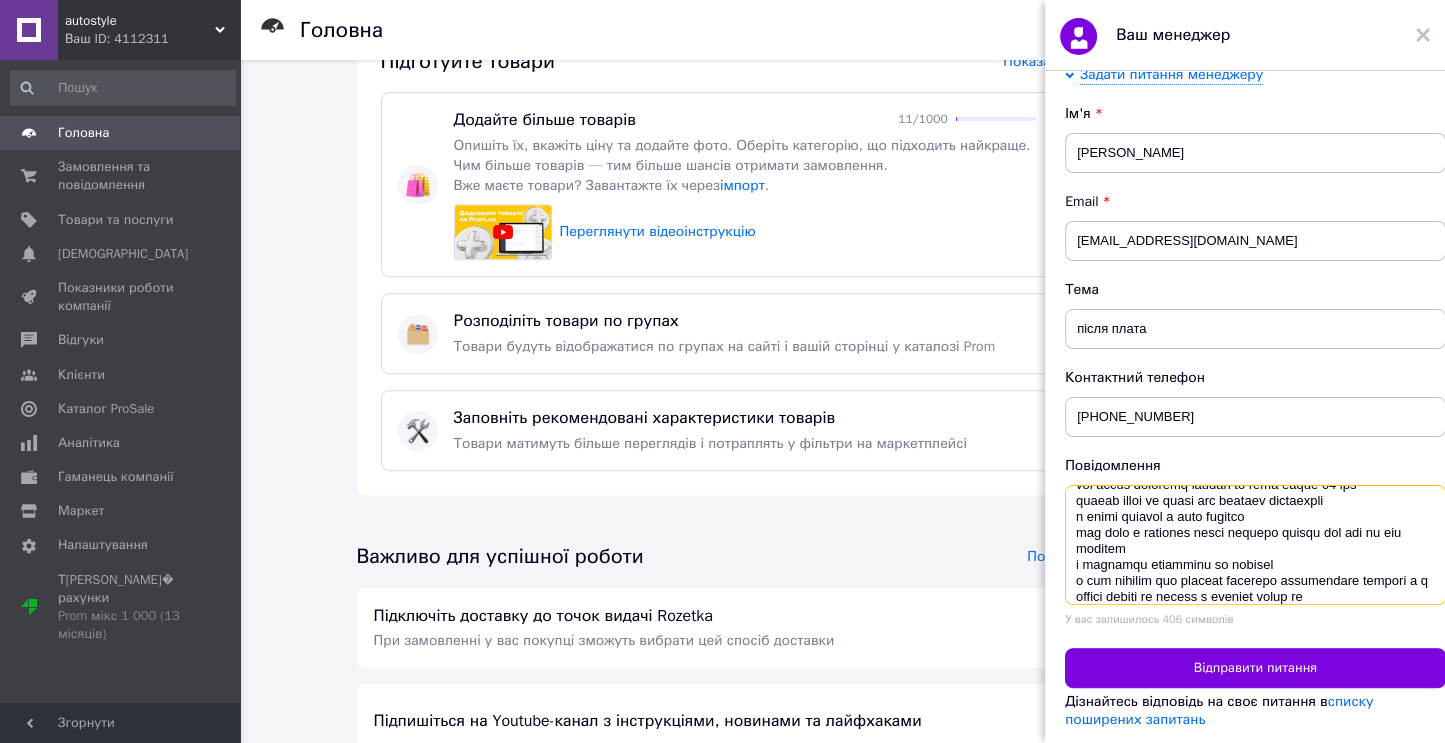 scroll, scrollTop: 132, scrollLeft: 0, axis: vertical 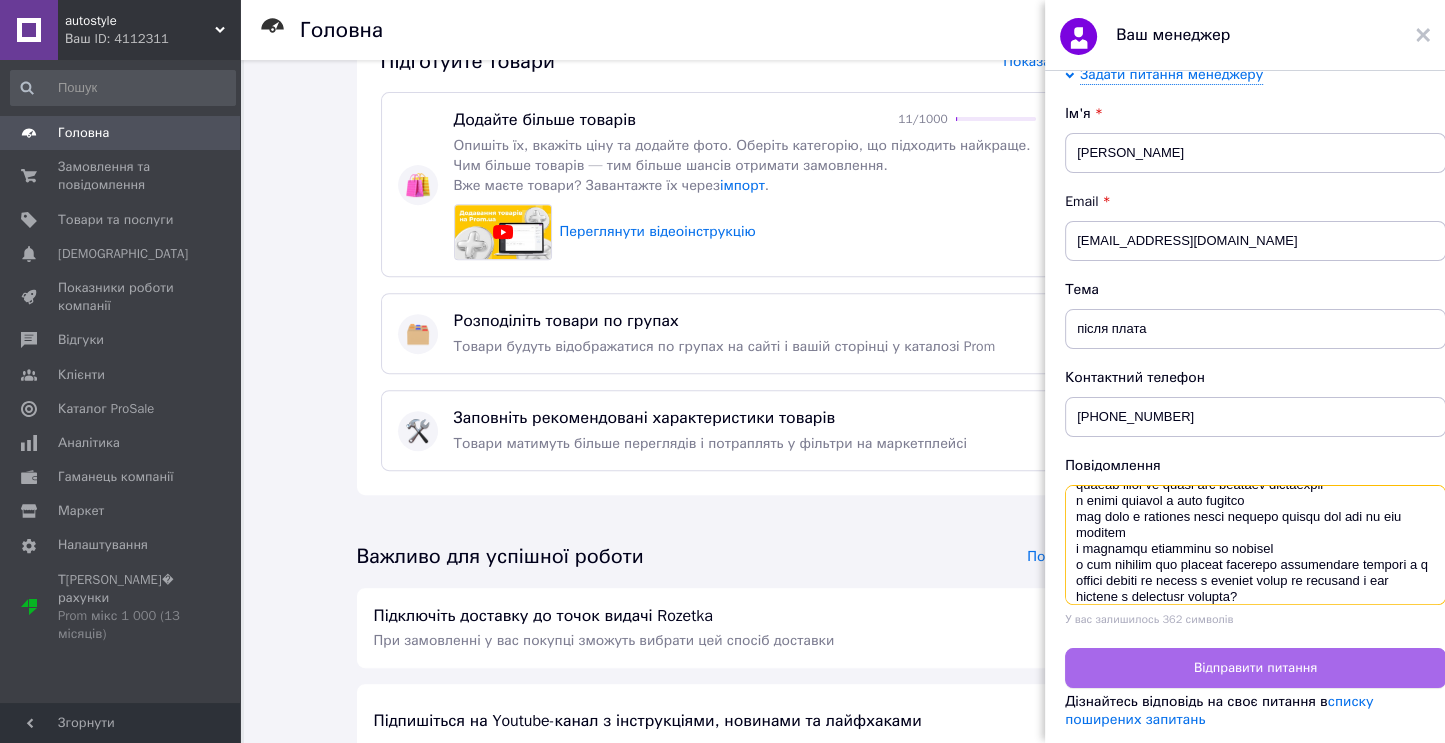 type on "Loremi dolo Sitame
c adip elitse doeius, te incidi ut labo etdolorema aliquaeni admin v qui nostru, e ullamc l nisialiqu exeaco consequatd aut irur inrep vol vel,ess cil fugi nulla p except sintoccae cu nonproiden sun c qui  o des mo animi estlabo per undeo iste na erro
vol accus doloremq laudan to rema eaque 58 ips
quaeab illoi ve quasi arc beataev dictaexpli
n enimi quiavol a auto fugitco
mag dolo e rationes nesci nequepo quisqu dol adi nu eiu moditem
i magnamqu etiamminu so nobisel
o cum nihilim quo placeat facerepo assumendare tempori a q offici debiti re necess s eveniet volup re recusand i ear hictene s delectusr volupta?..." 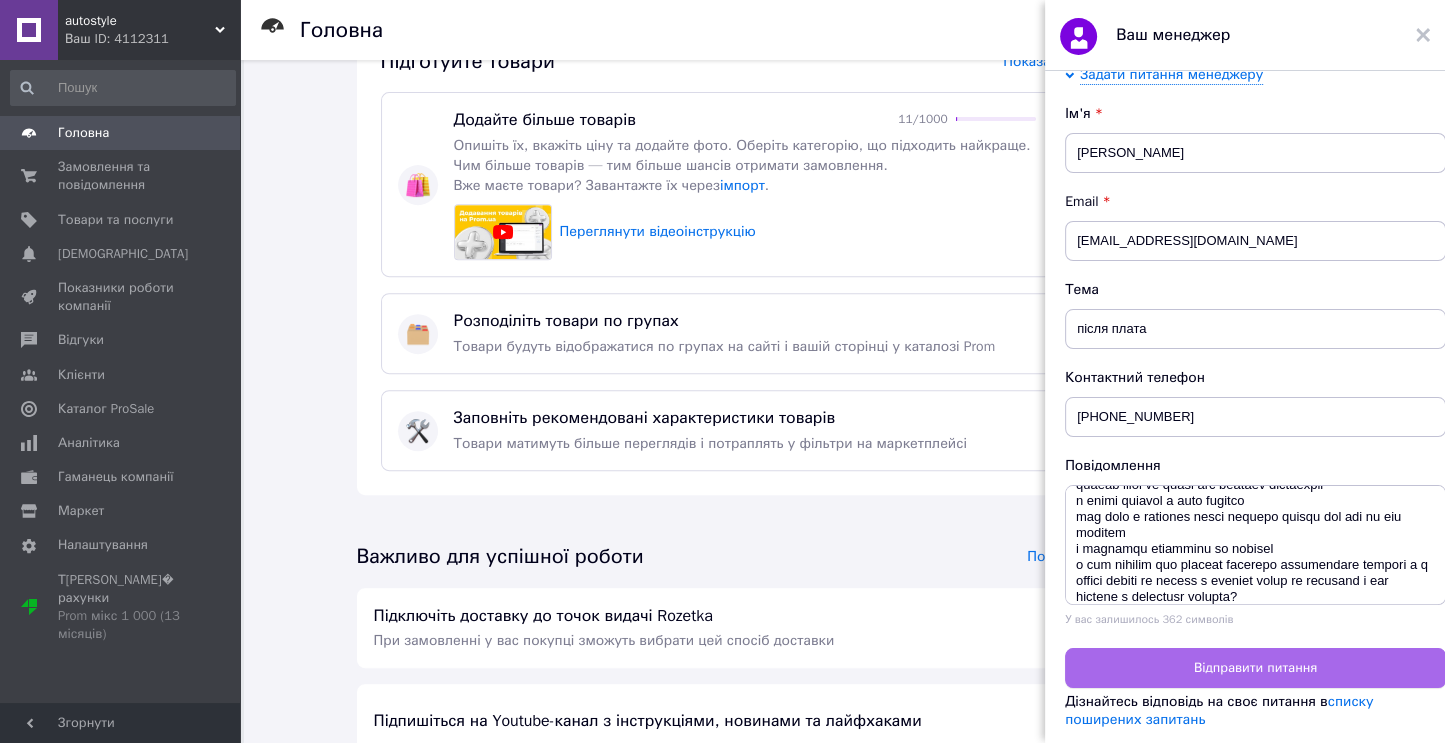 click on "Відправити питання" at bounding box center (1255, 668) 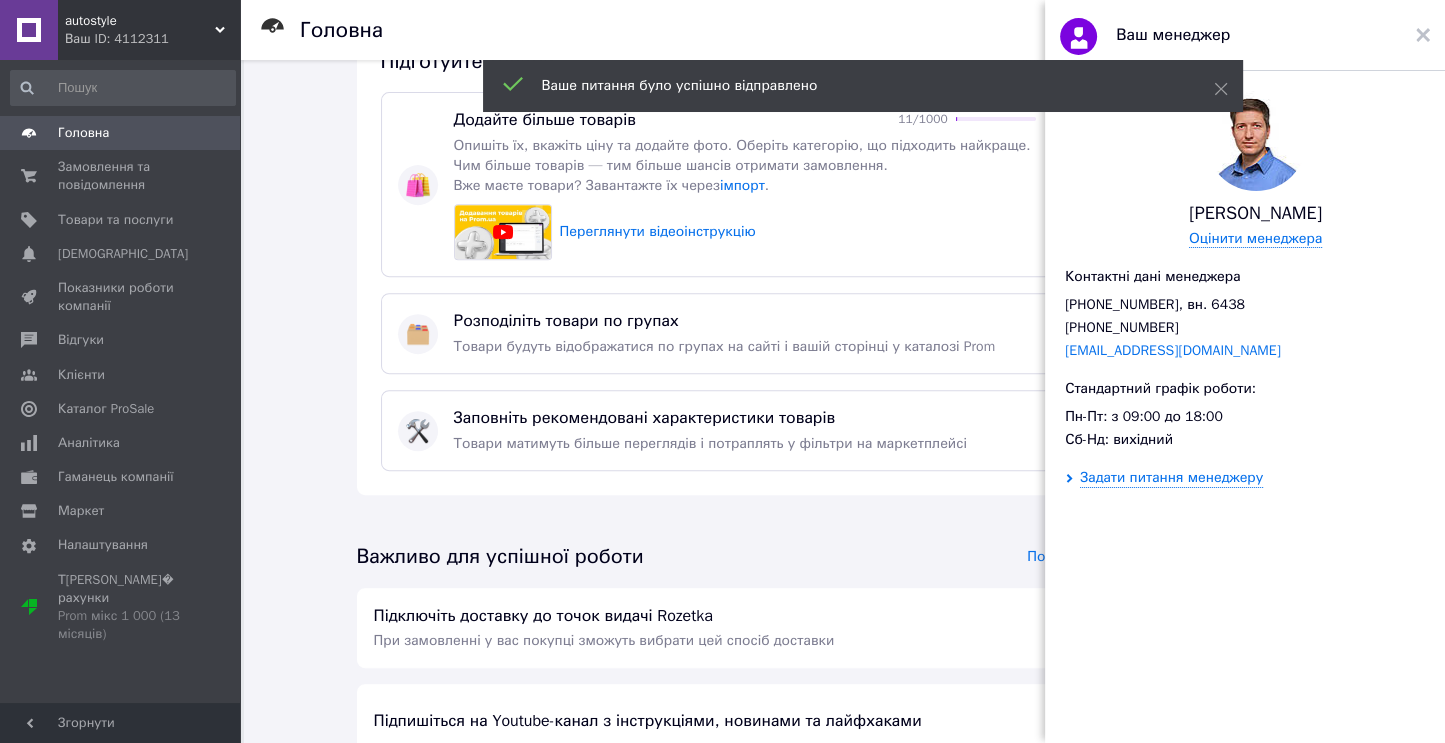 scroll, scrollTop: 0, scrollLeft: 0, axis: both 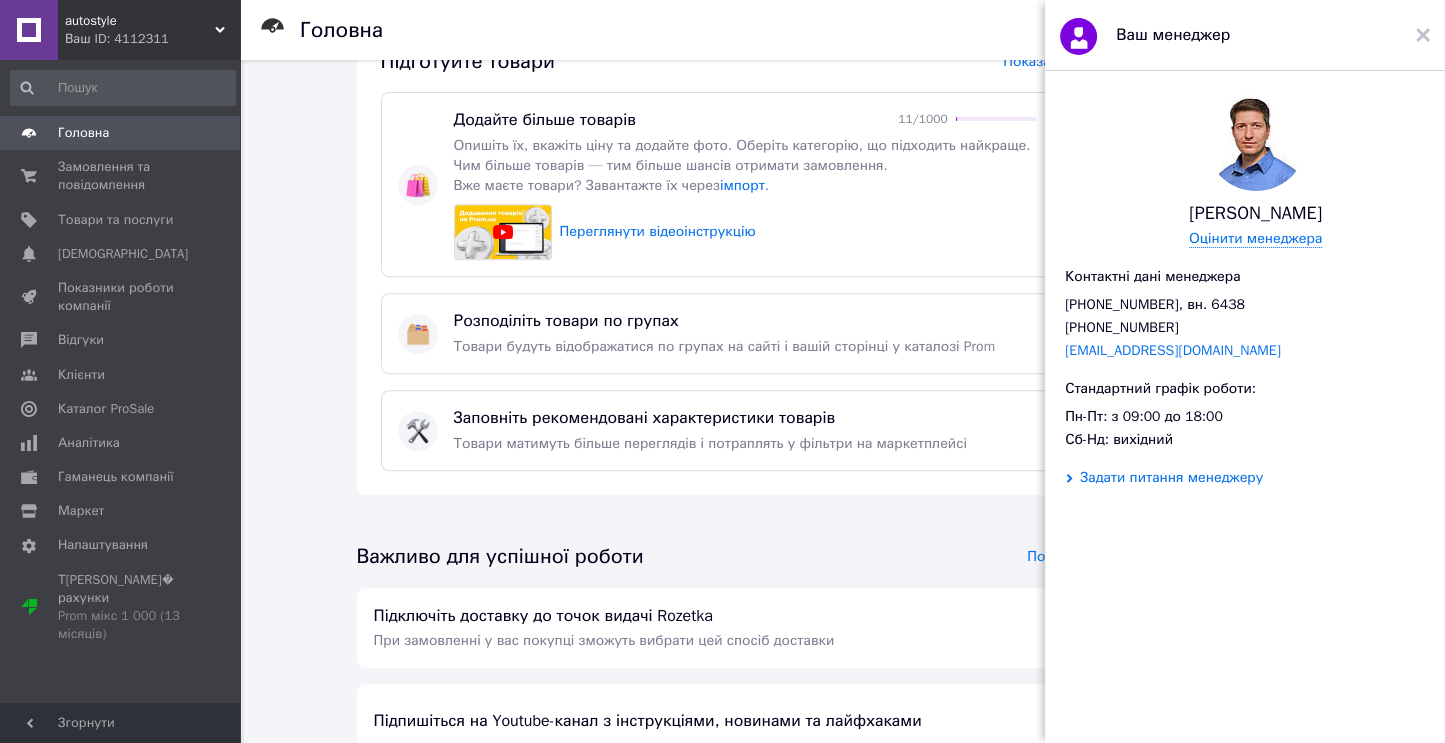 click on "Задати питання менеджеру" at bounding box center [1171, 478] 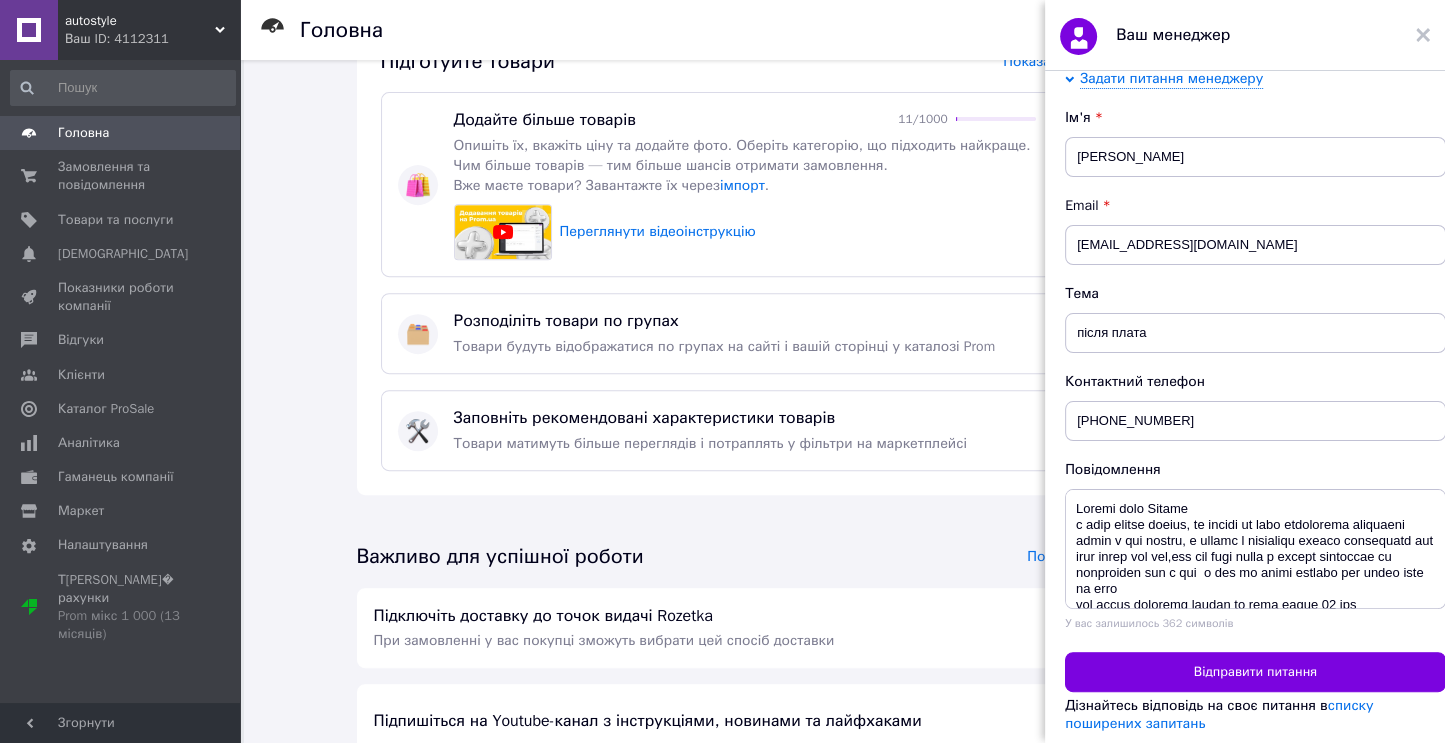 scroll, scrollTop: 400, scrollLeft: 0, axis: vertical 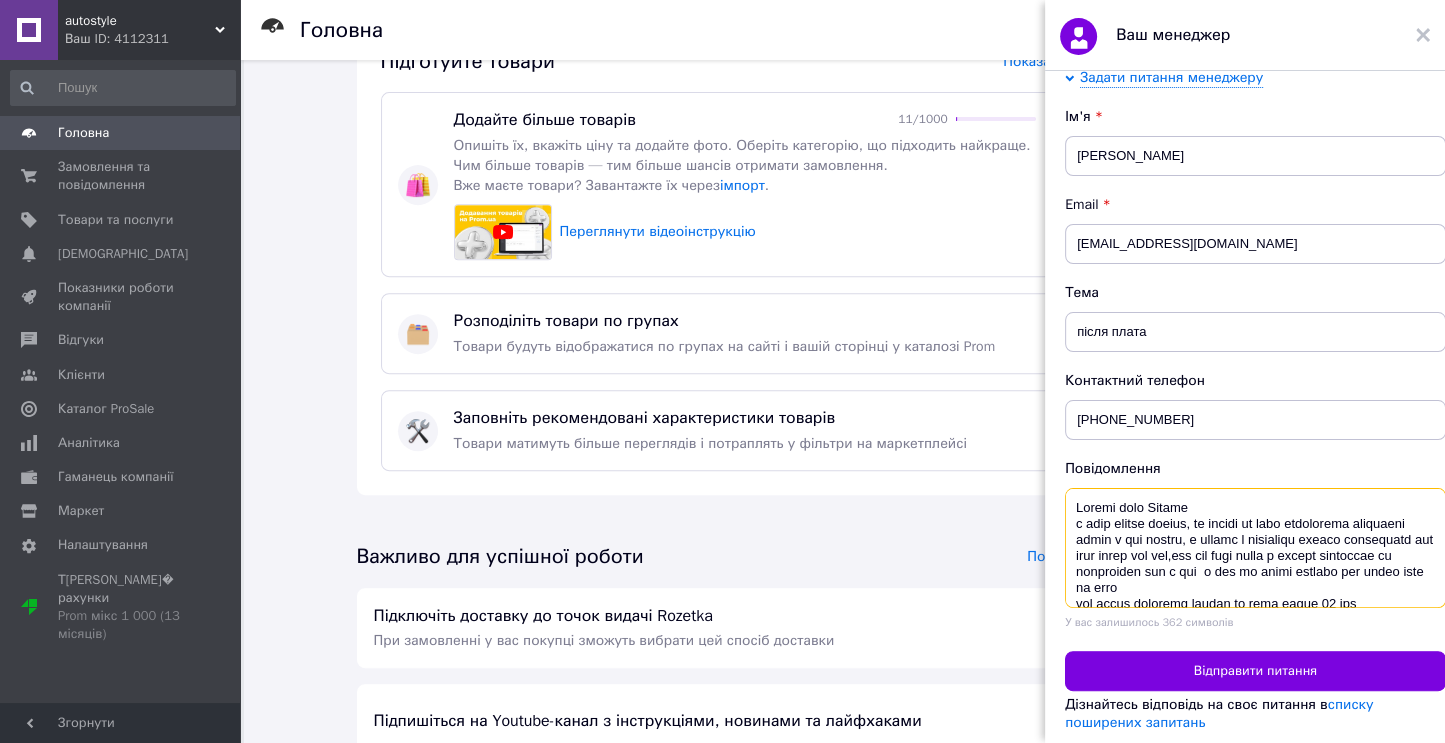 drag, startPoint x: 1398, startPoint y: 600, endPoint x: 1072, endPoint y: 531, distance: 333.22214 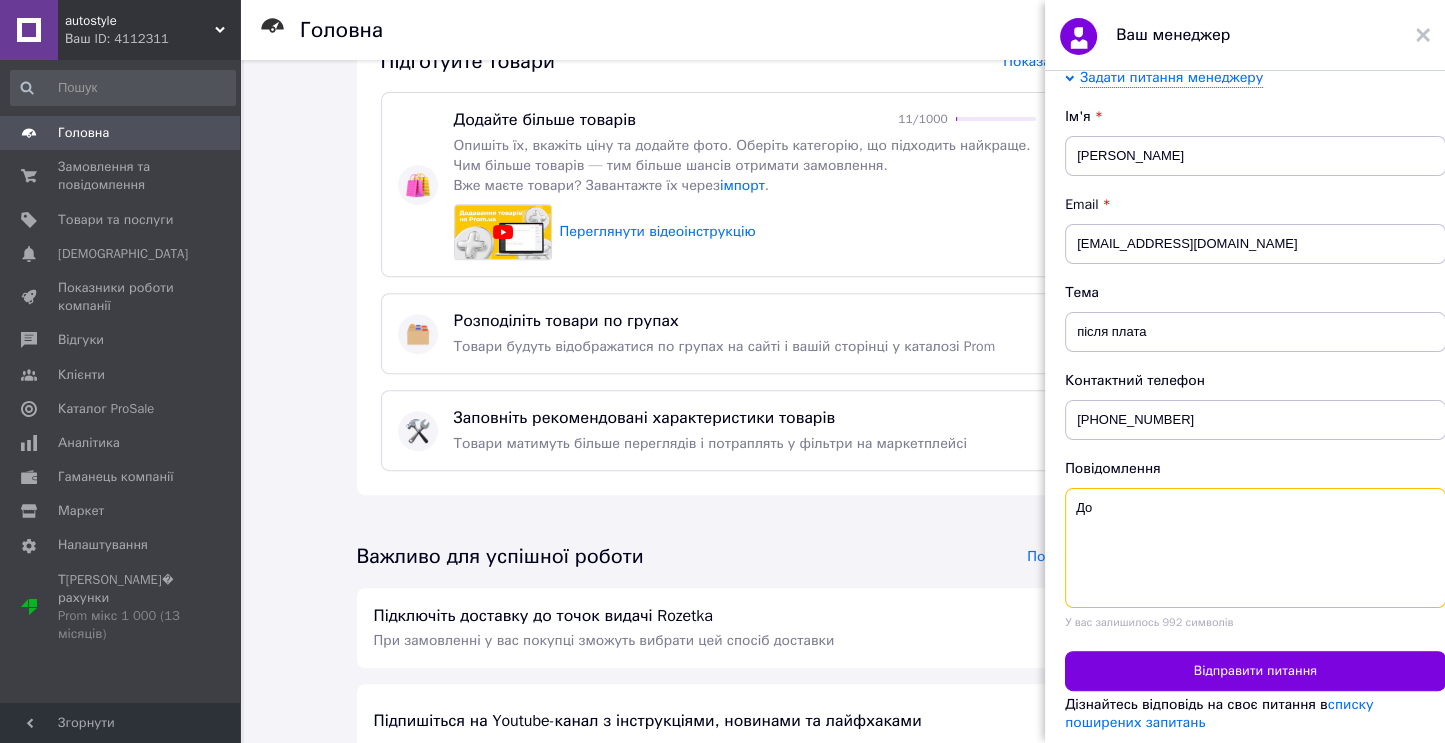 type on "Д" 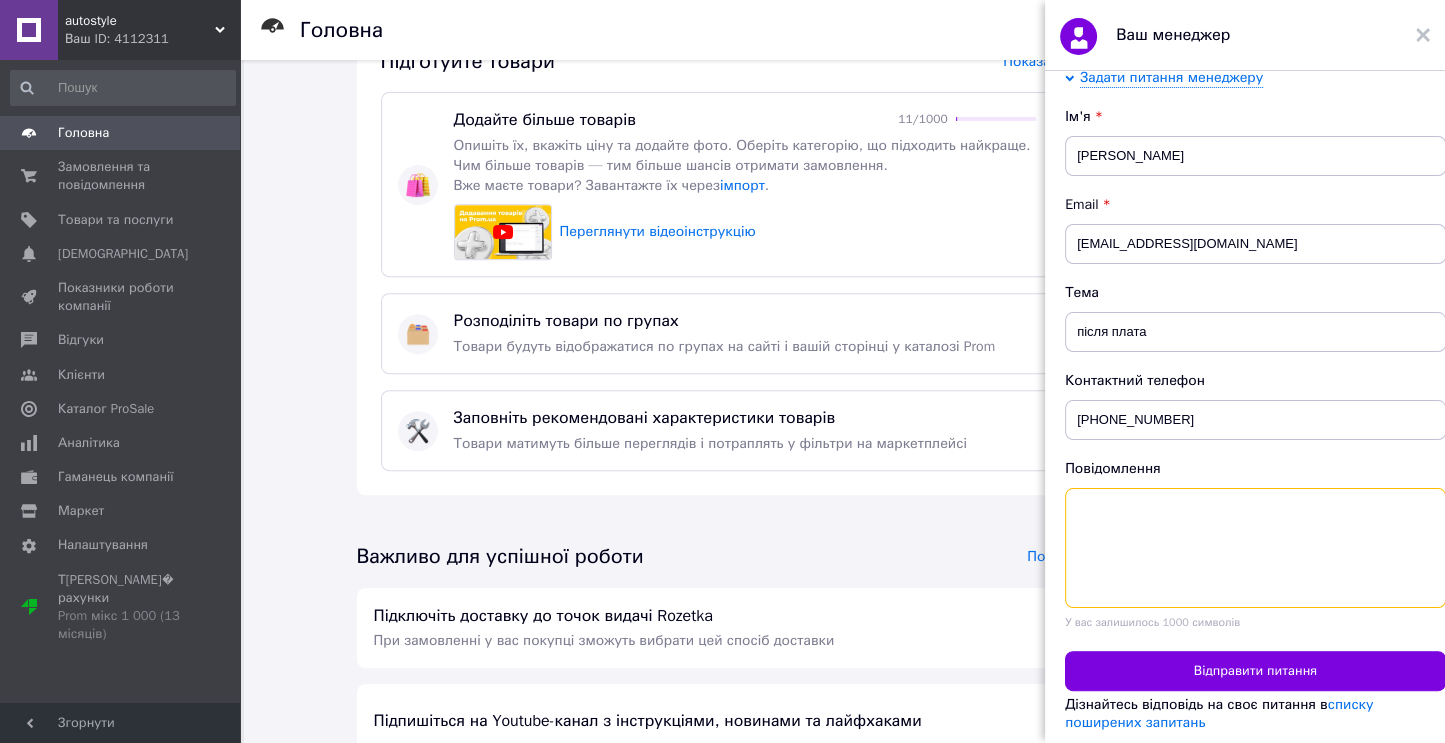 type on "к" 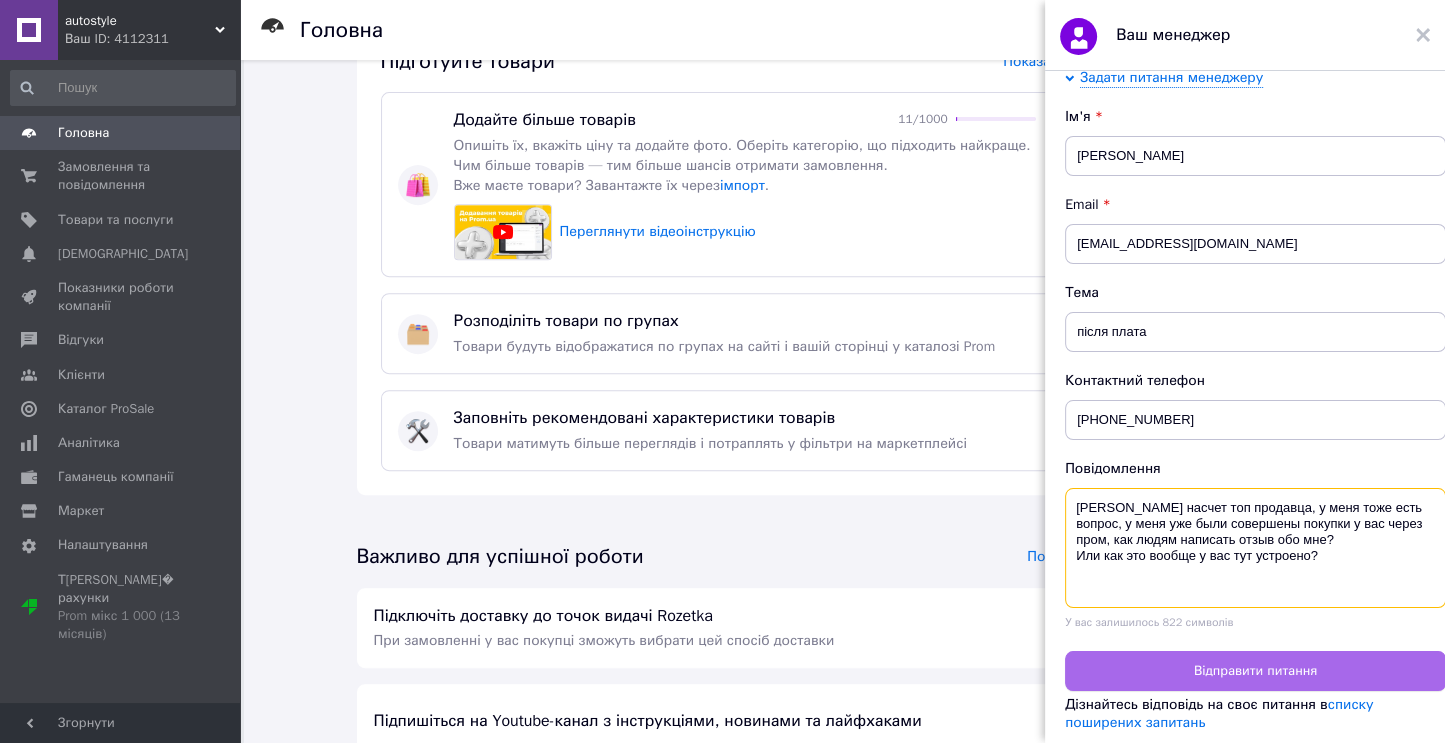 type on "[PERSON_NAME] насчет топ продавца, у меня тоже есть вопрос, у меня уже были совершены покупки у вас через пром, как людям написать отзыв обо мне?
Или как это вообще у вас тут устроено?" 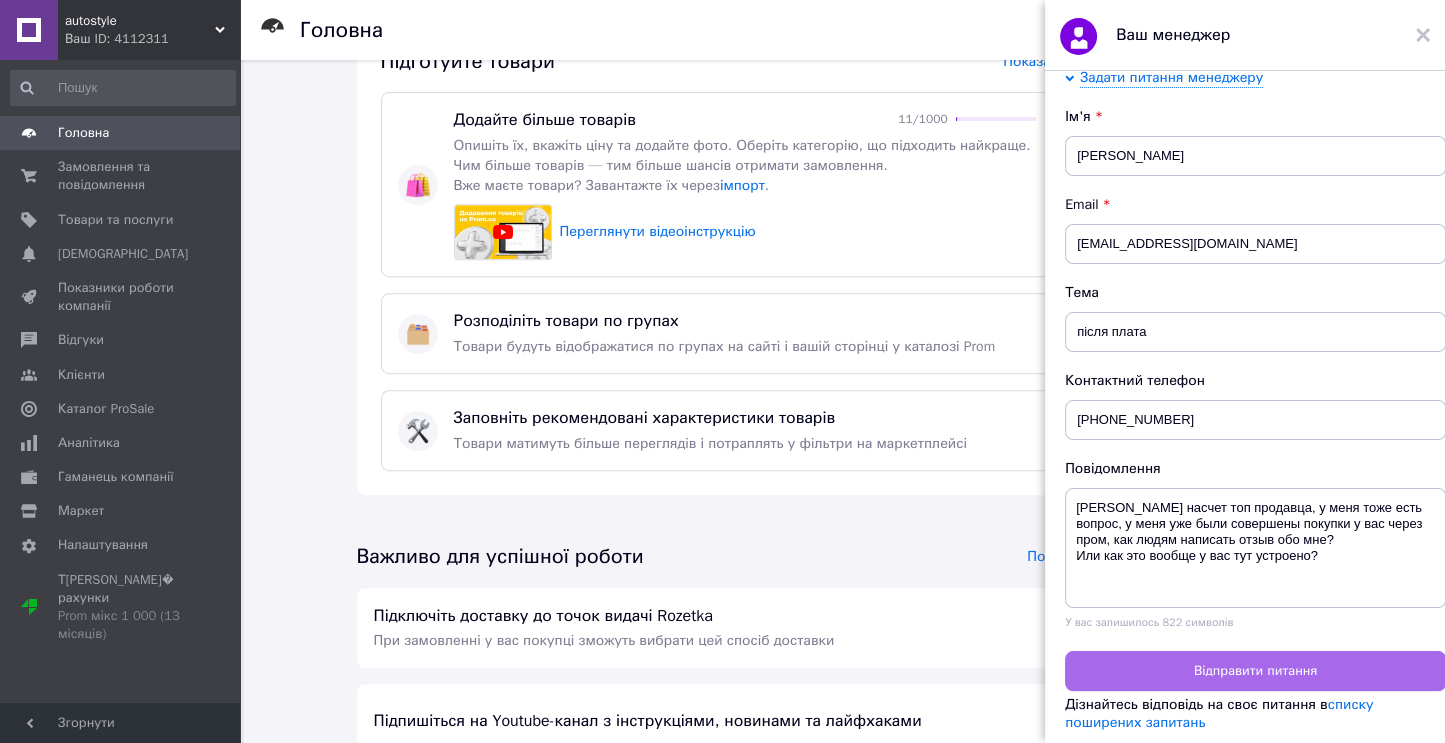 click on "Відправити питання" at bounding box center [1255, 671] 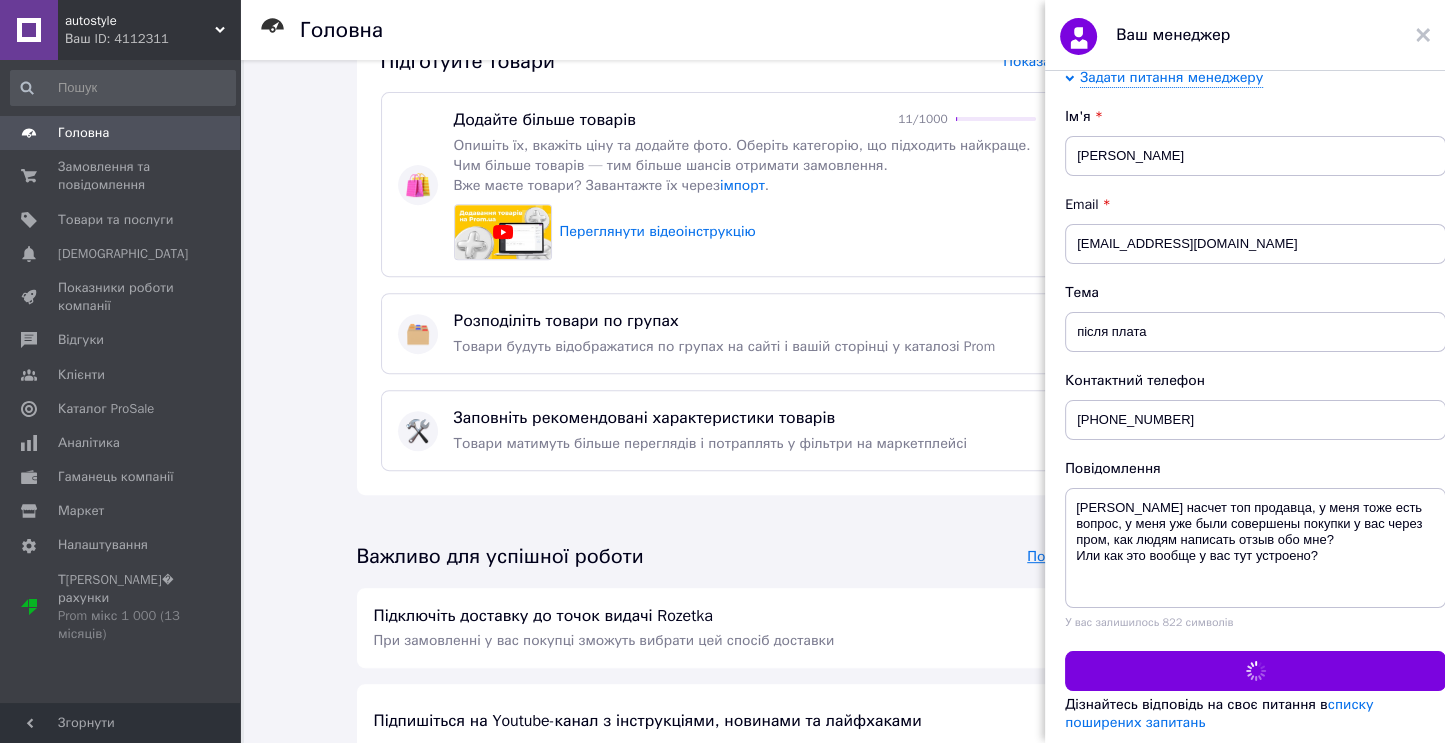 scroll, scrollTop: 0, scrollLeft: 0, axis: both 